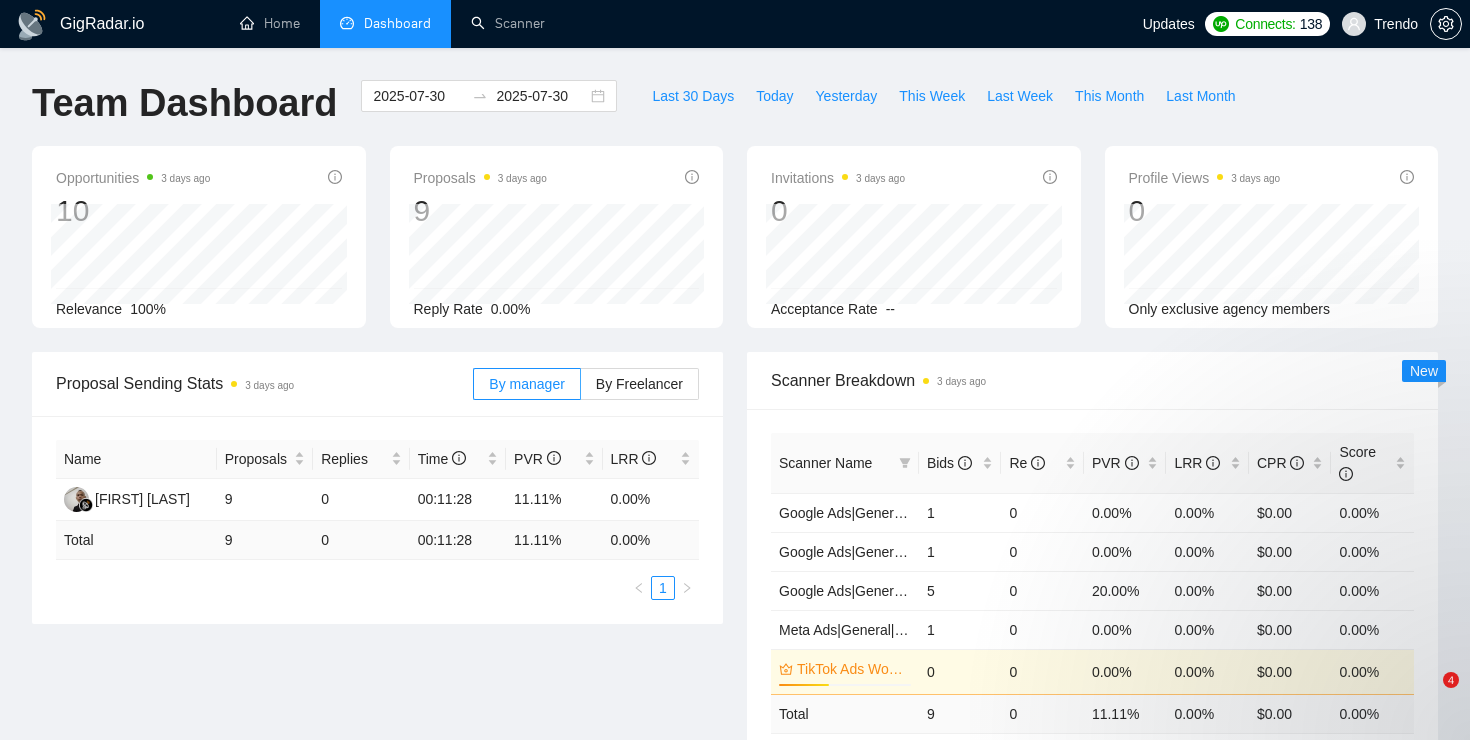 scroll, scrollTop: 688, scrollLeft: 0, axis: vertical 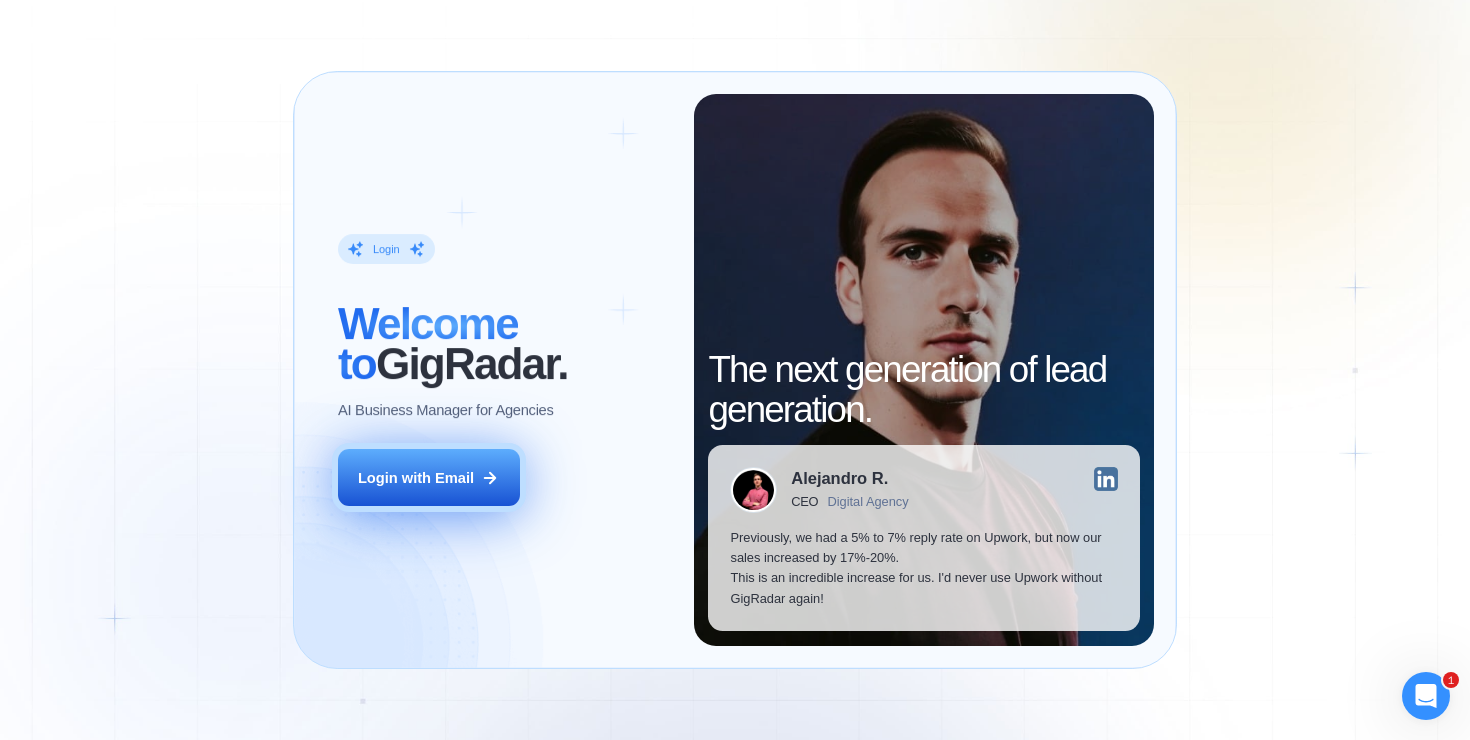 click on "Login with Email" at bounding box center [429, 477] 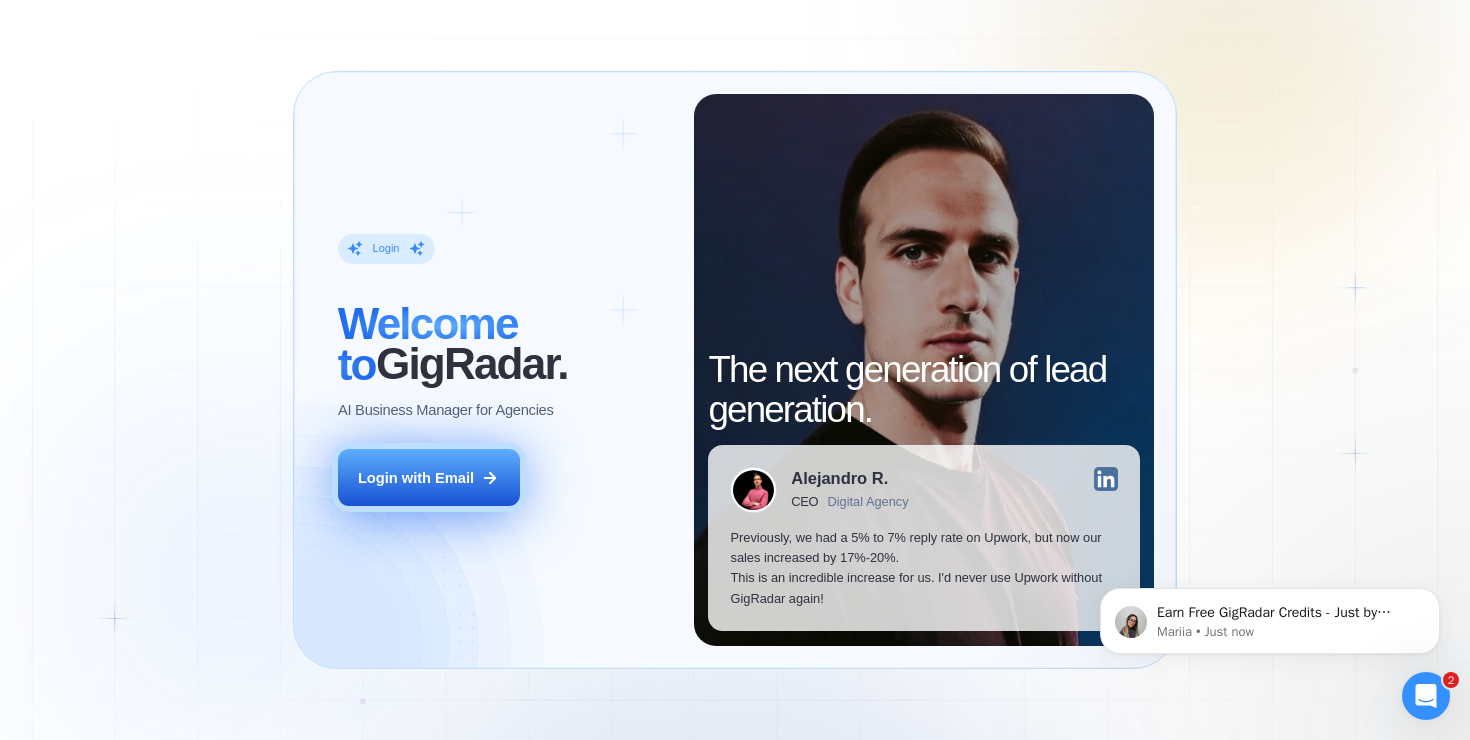 scroll, scrollTop: 0, scrollLeft: 0, axis: both 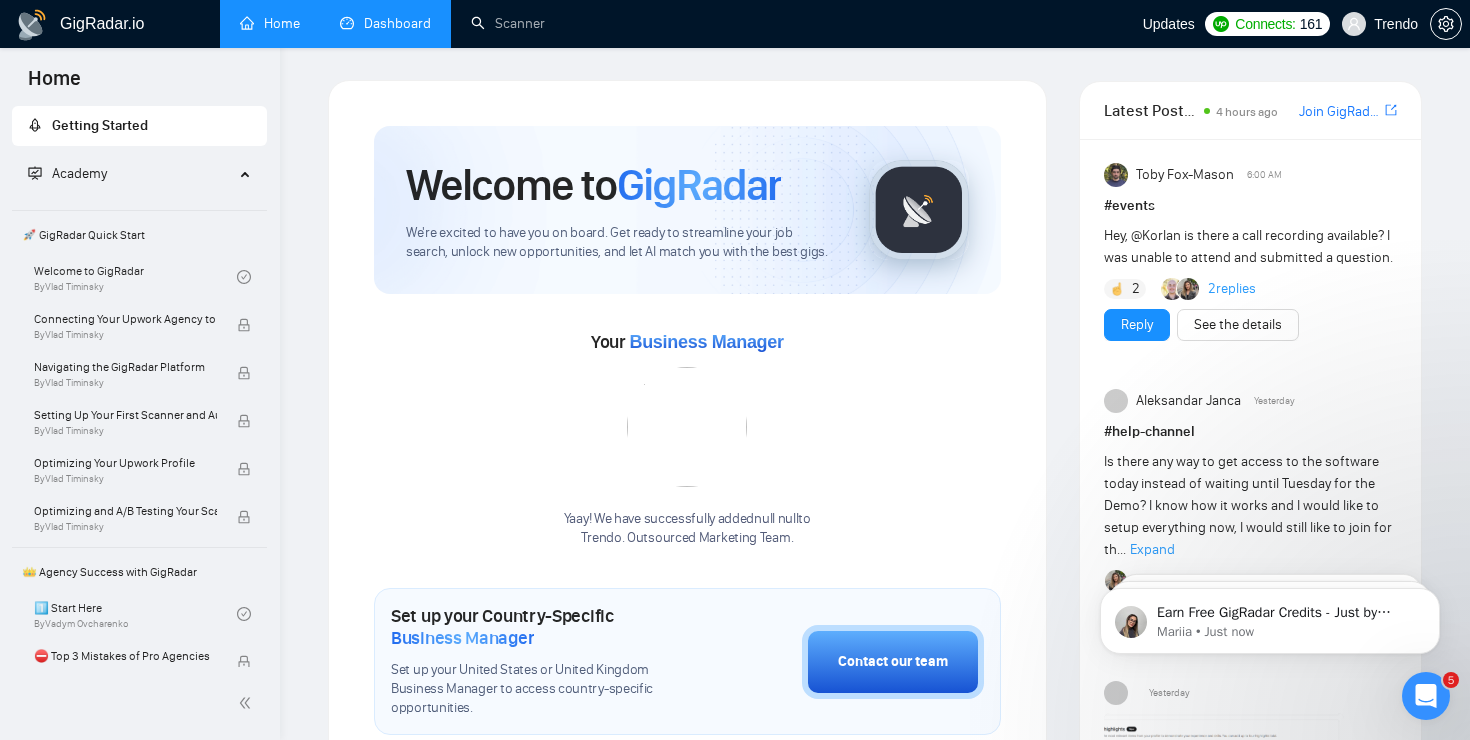 click on "Dashboard" at bounding box center [385, 23] 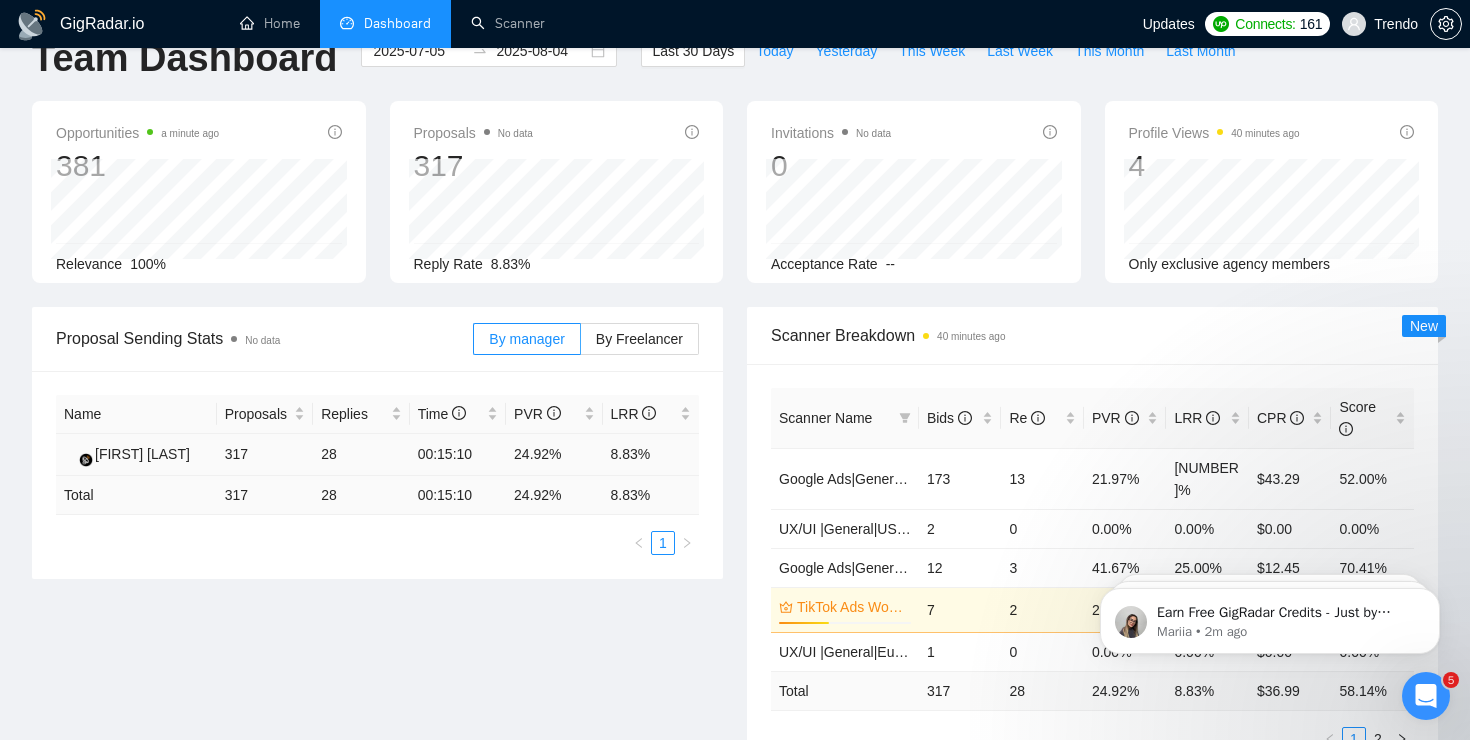scroll, scrollTop: 0, scrollLeft: 0, axis: both 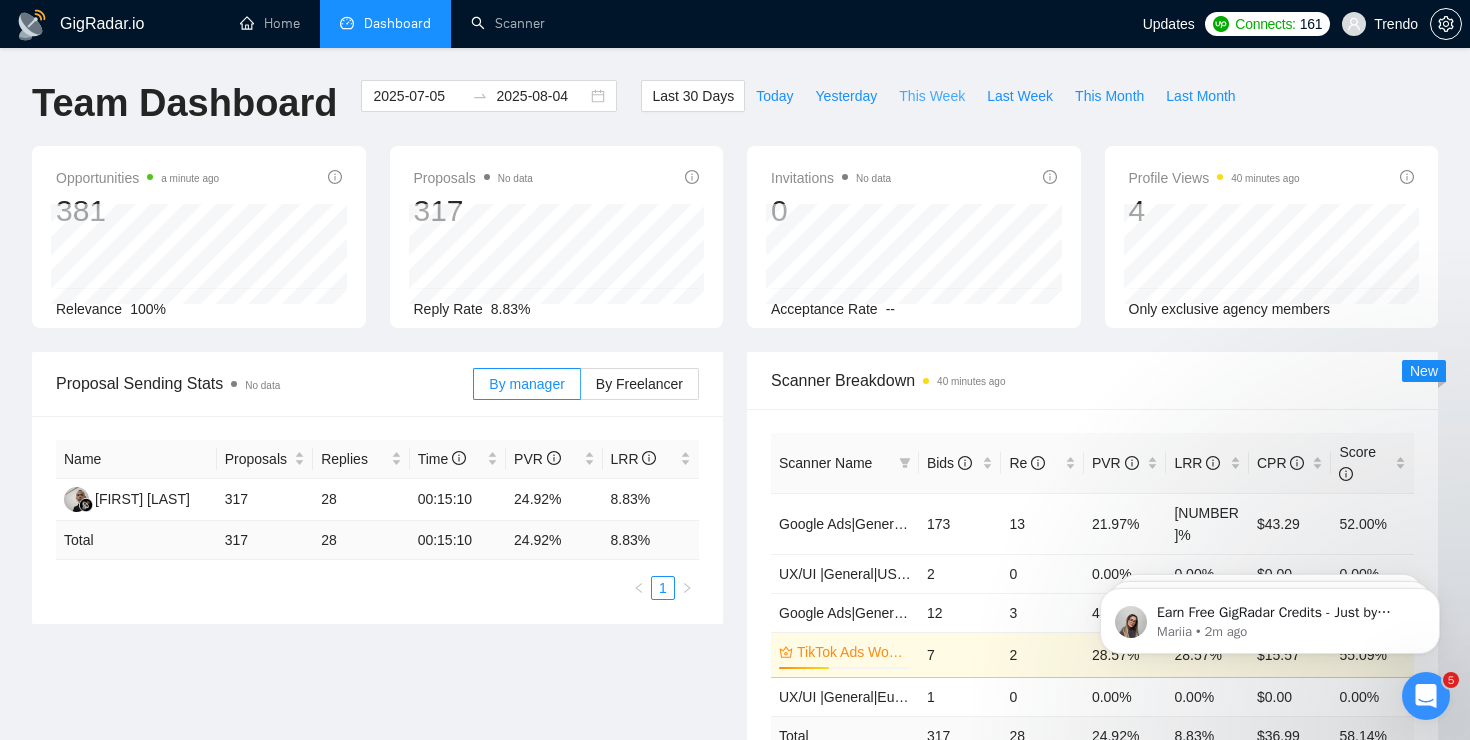 click on "This Week" at bounding box center [932, 96] 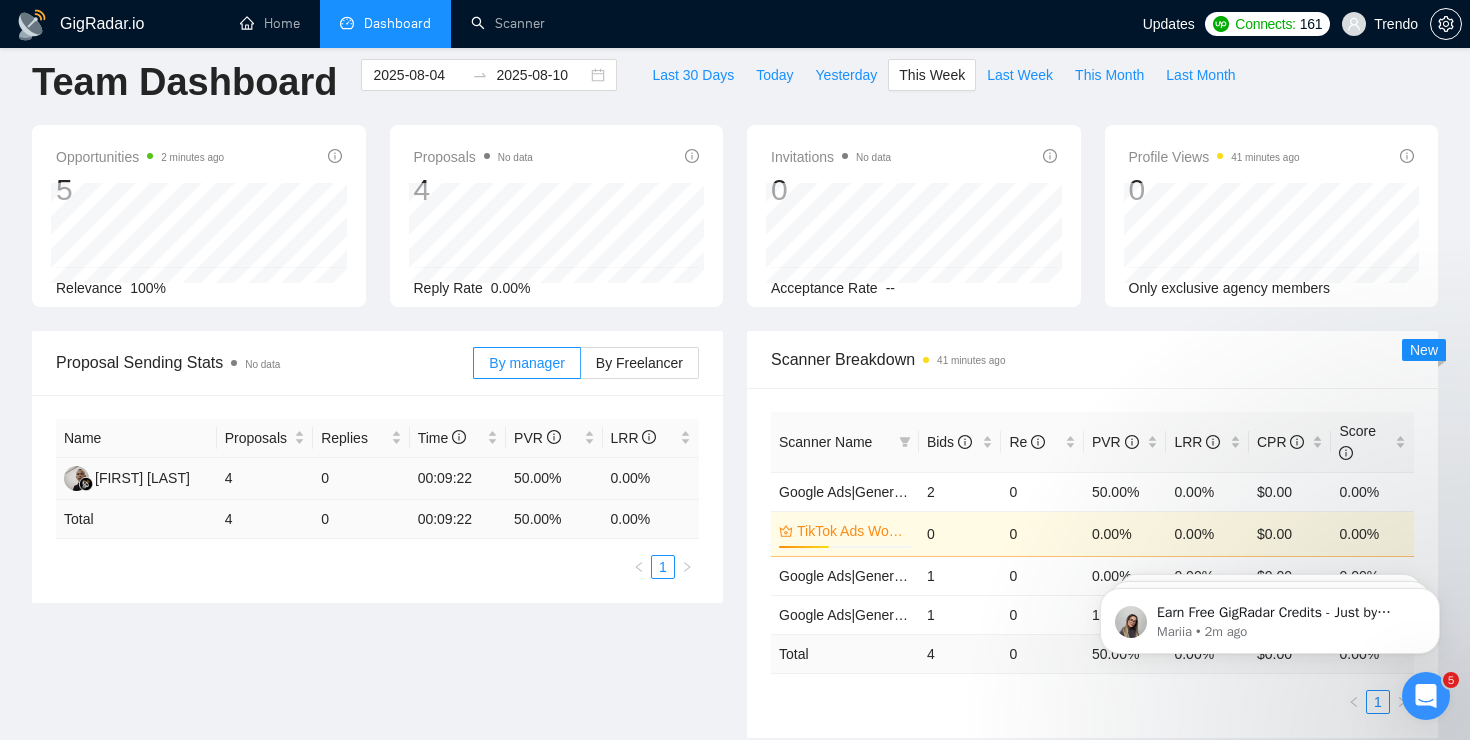 scroll, scrollTop: 0, scrollLeft: 0, axis: both 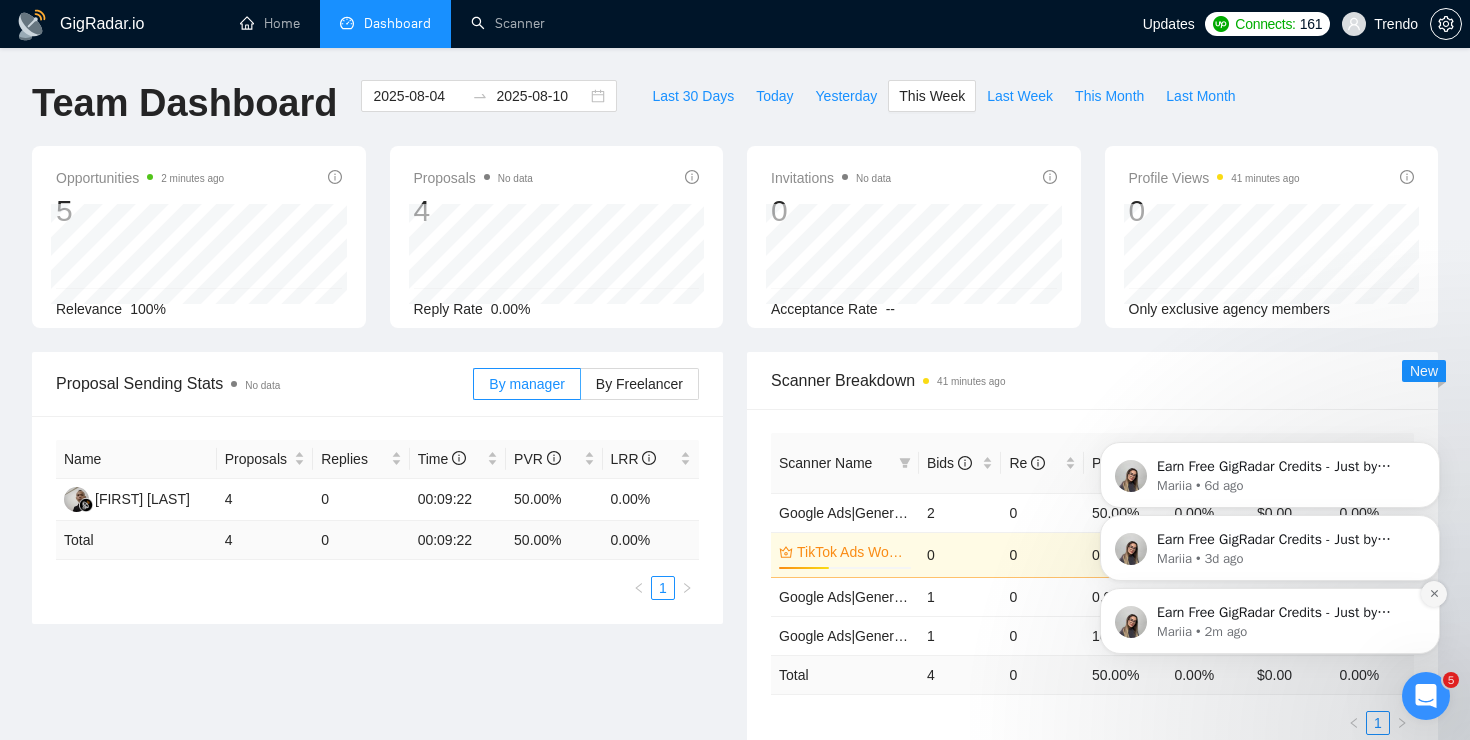 click 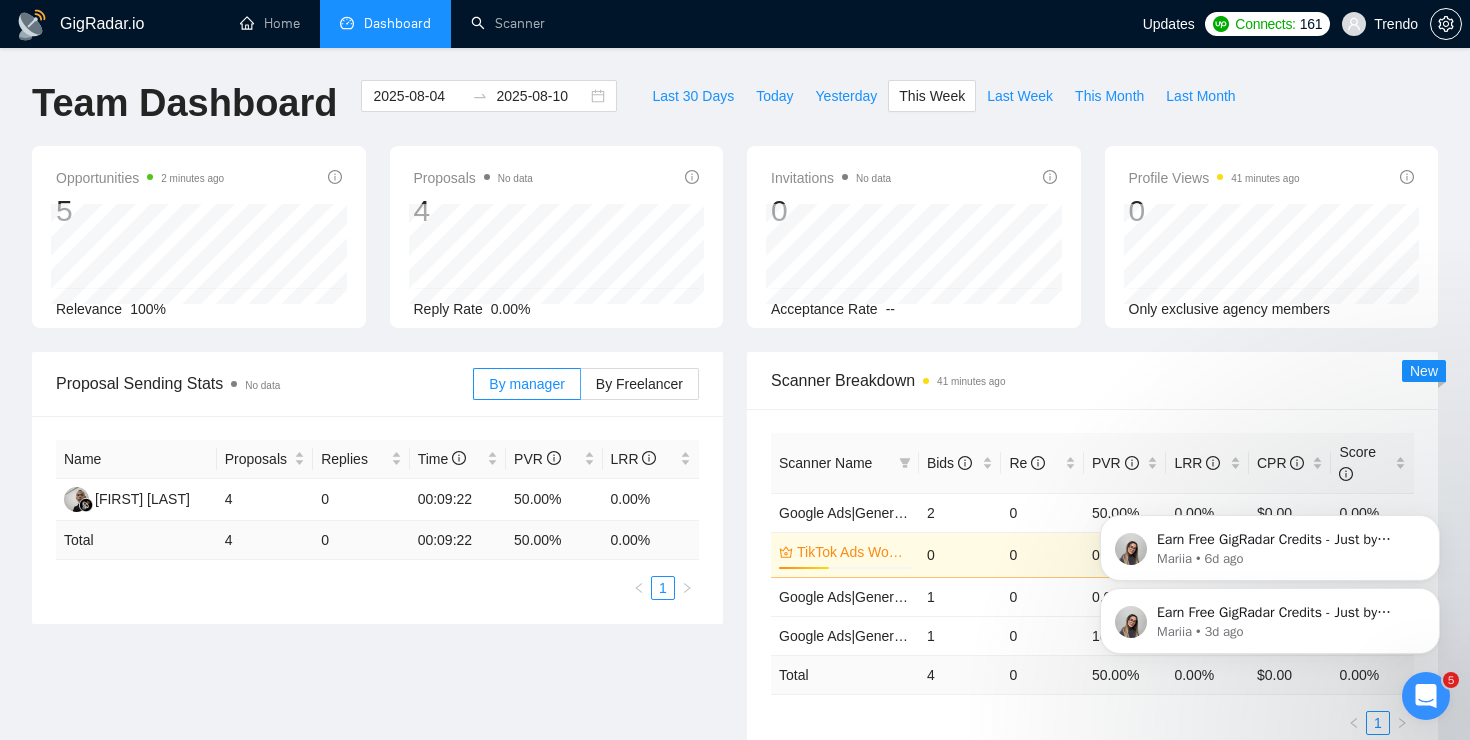 click 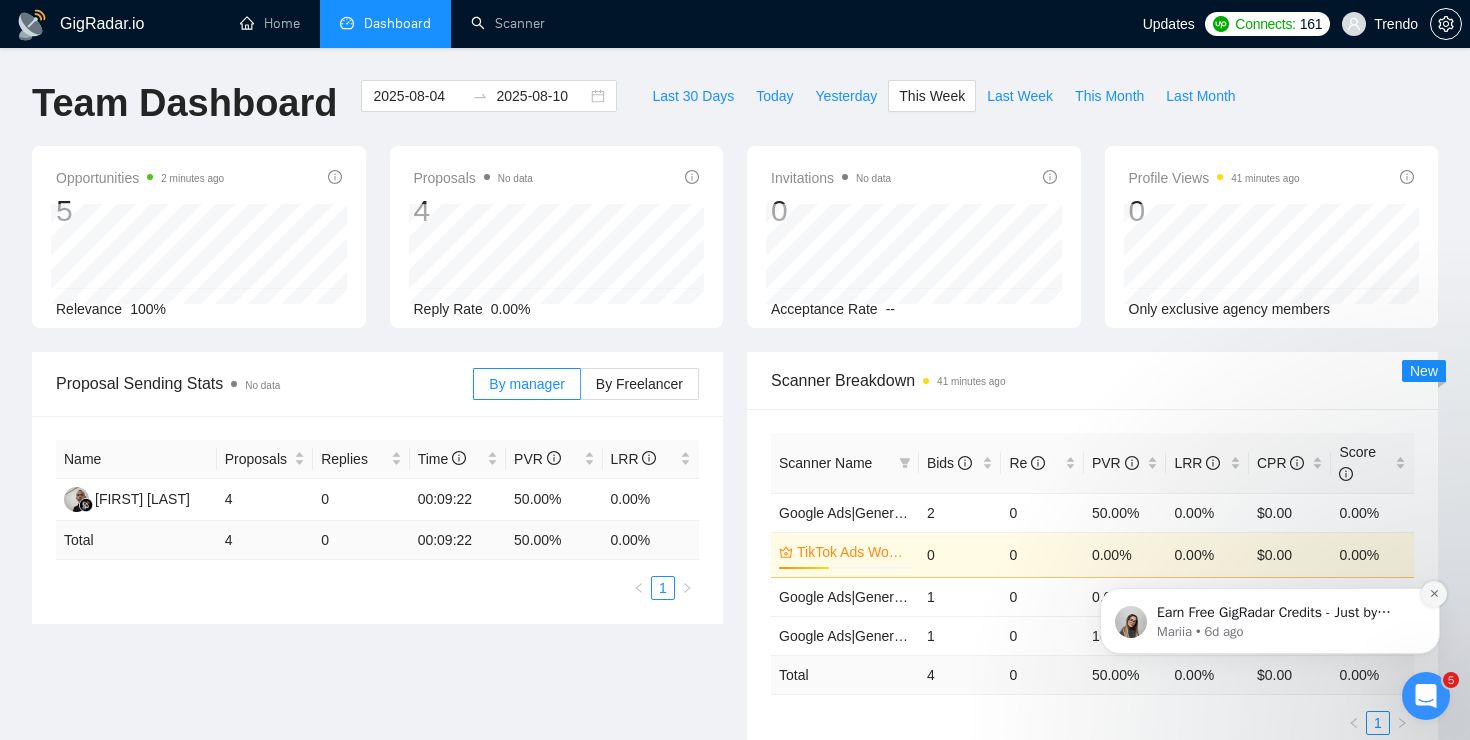 click 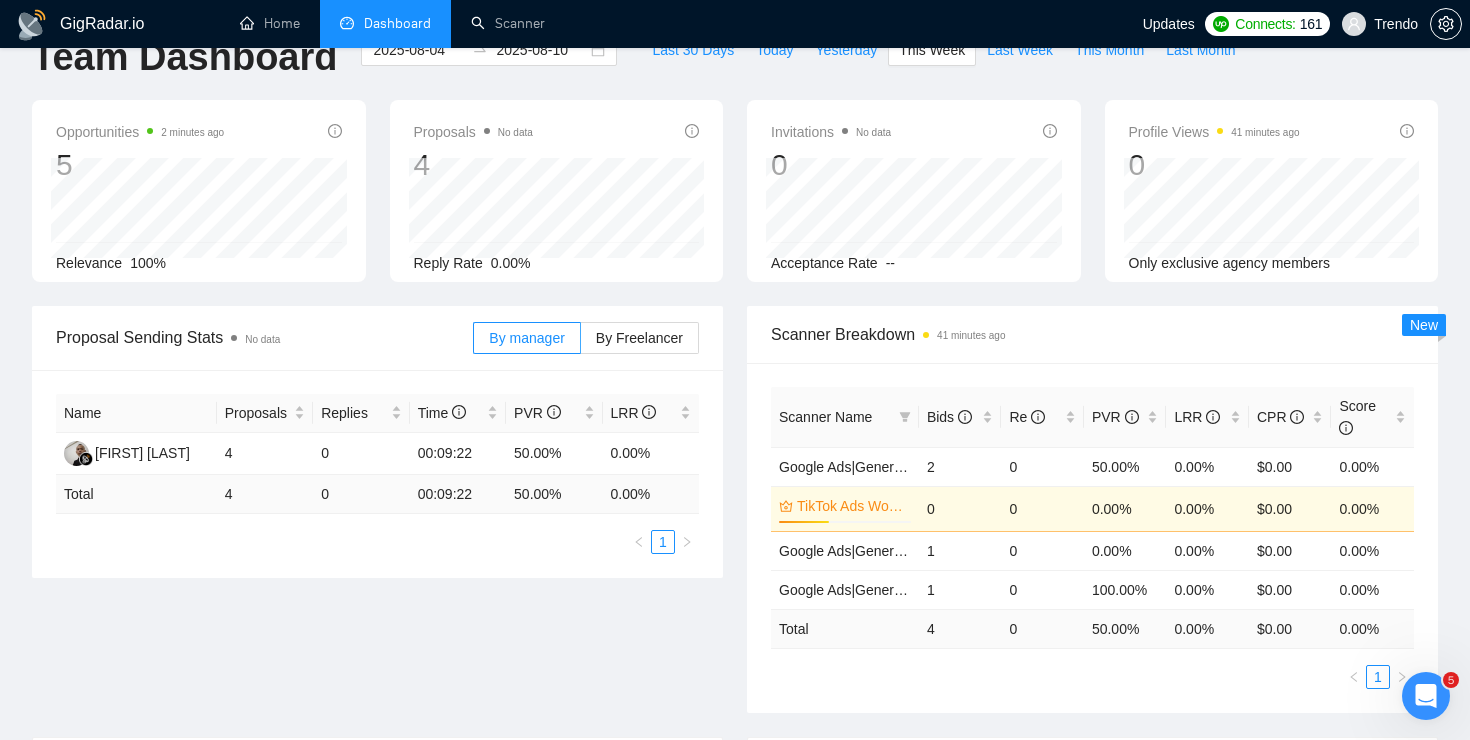 scroll, scrollTop: 77, scrollLeft: 0, axis: vertical 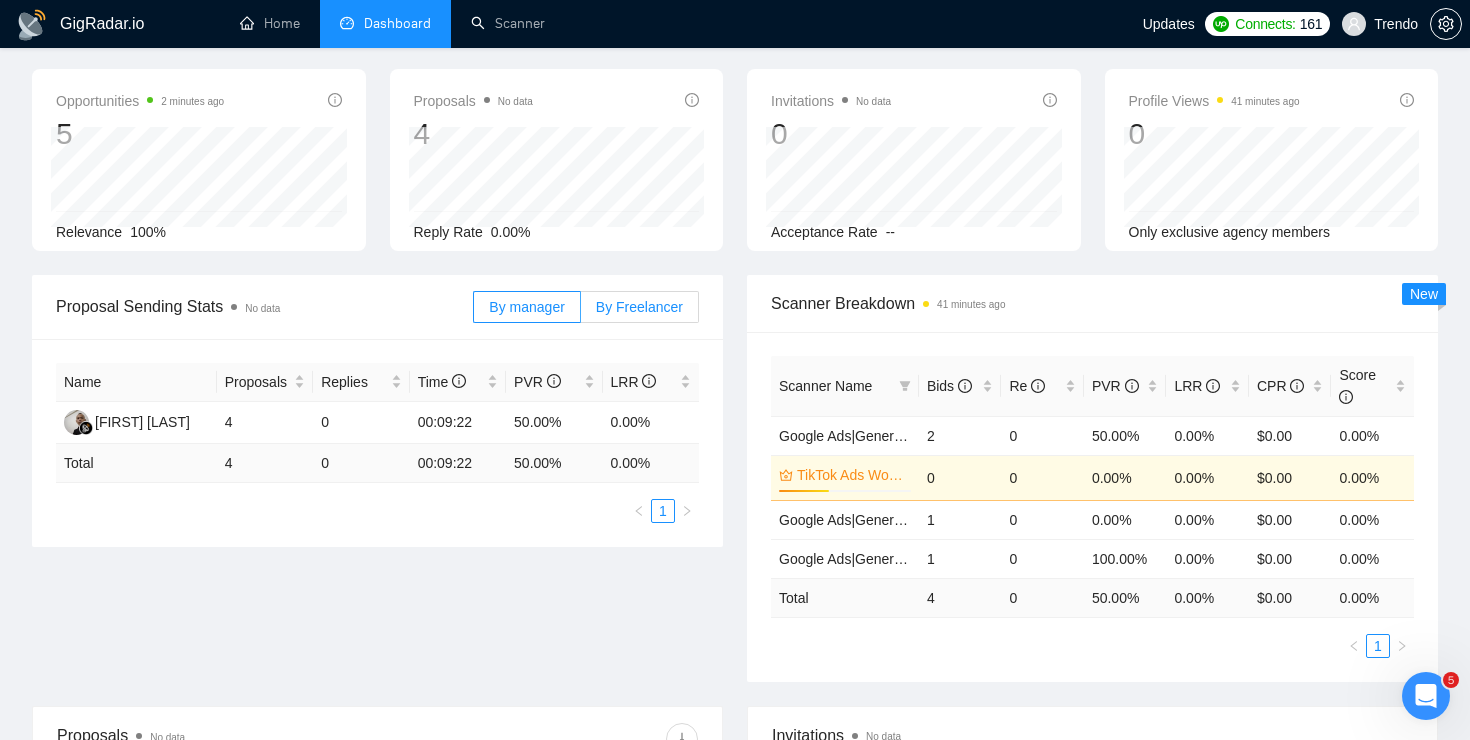 click on "By Freelancer" at bounding box center [639, 307] 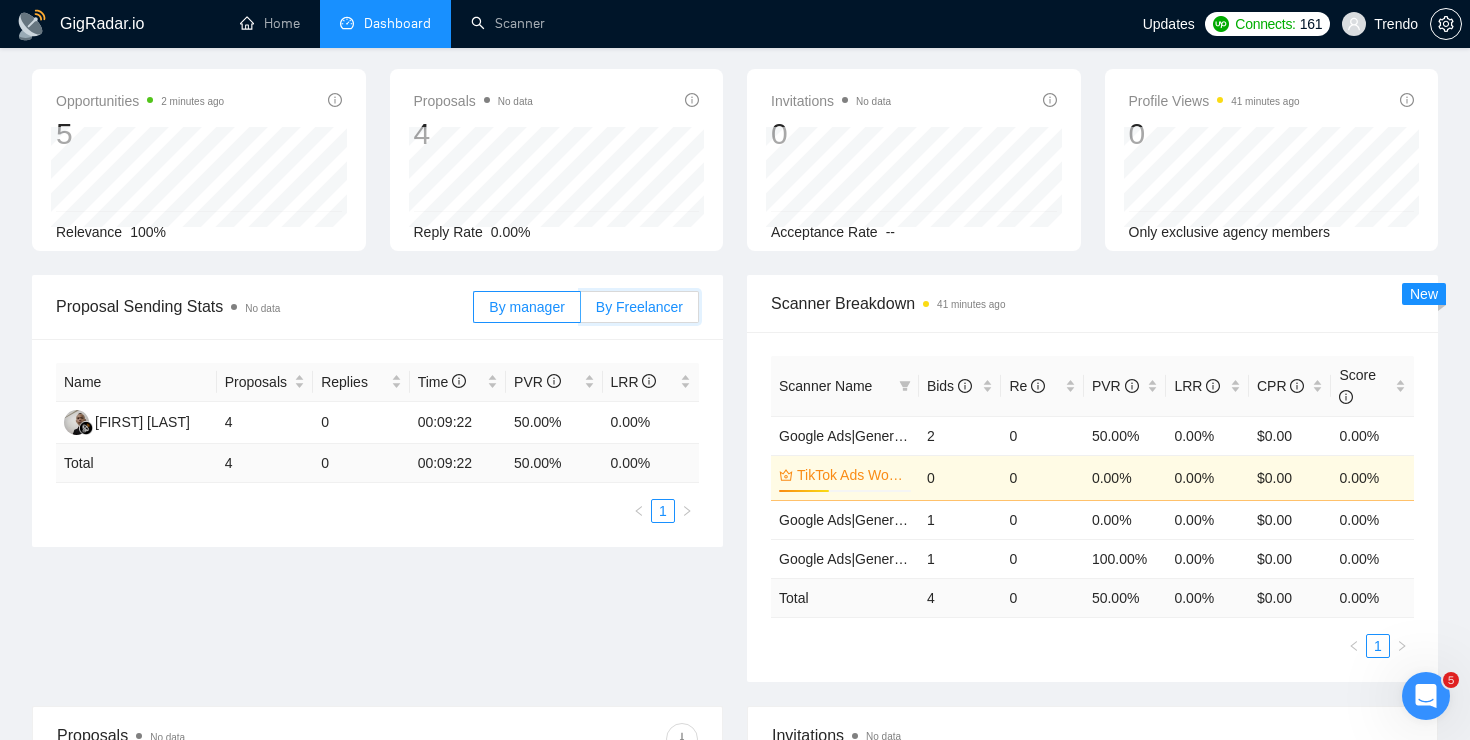 click on "By Freelancer" at bounding box center [581, 312] 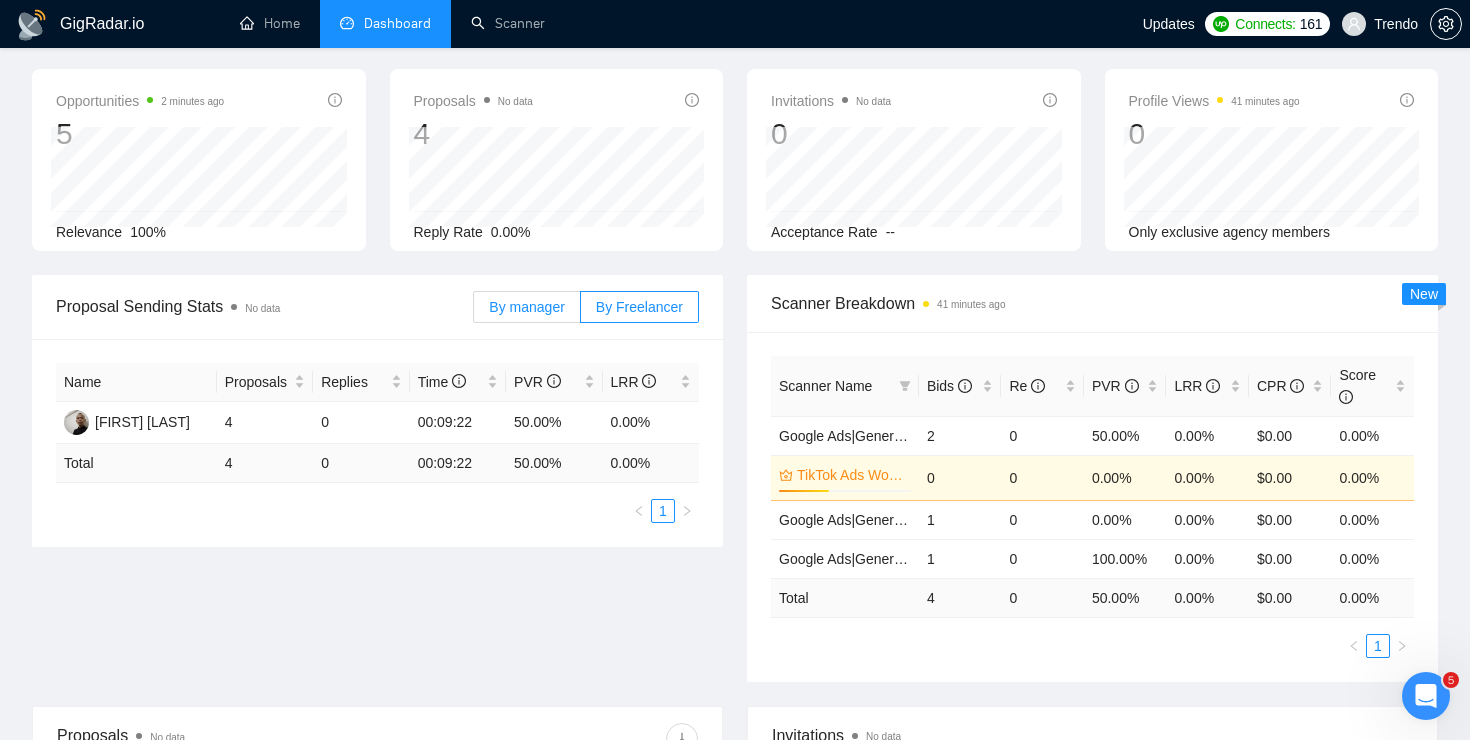 click on "By manager" at bounding box center (526, 307) 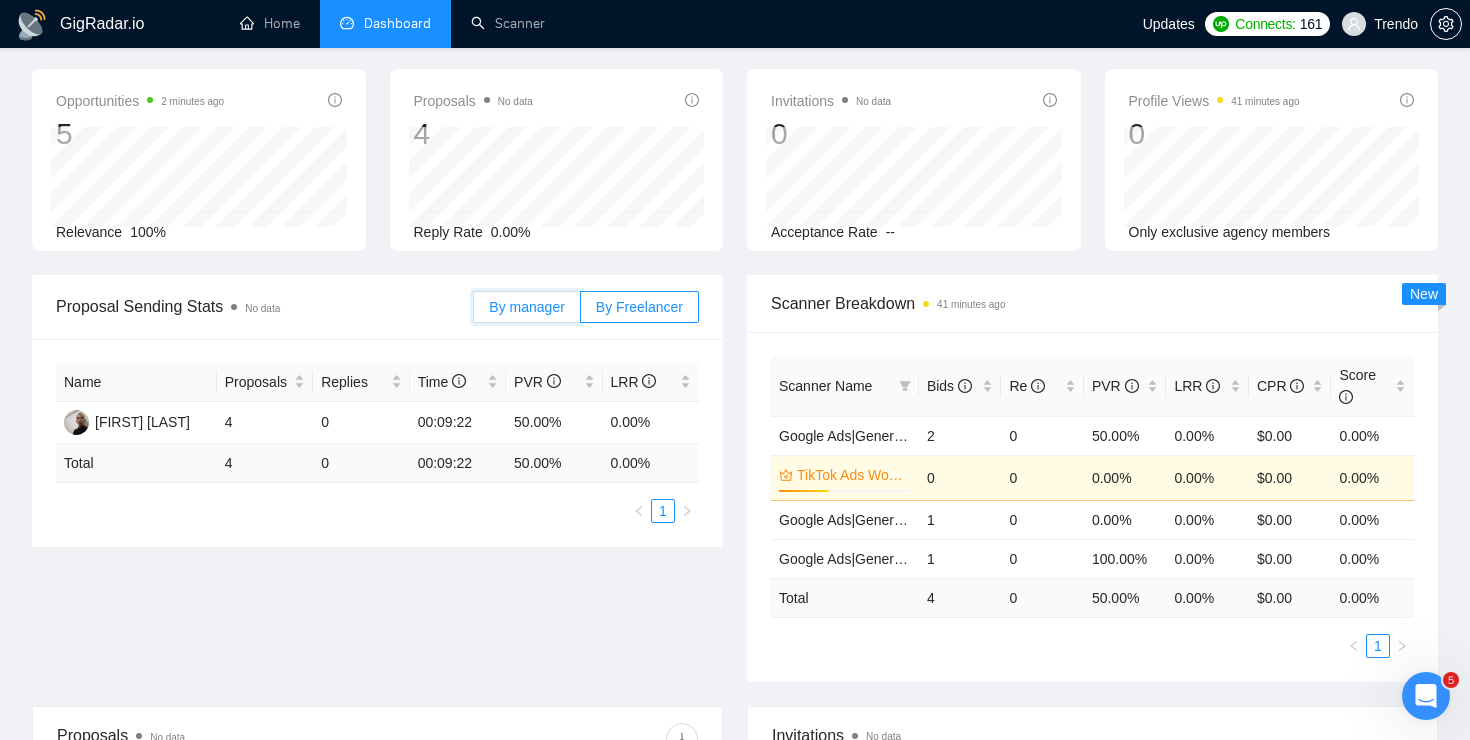 click on "By manager" at bounding box center [474, 312] 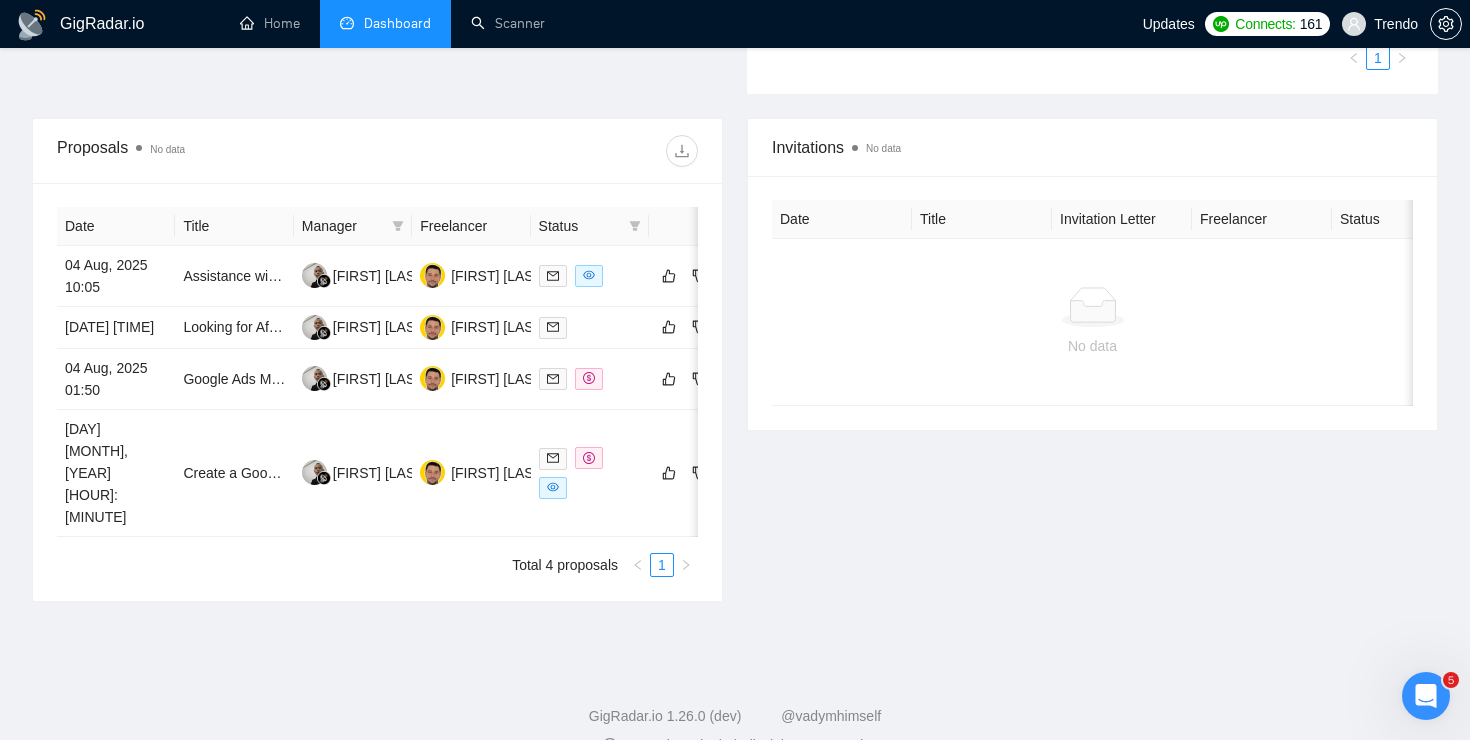 scroll, scrollTop: 0, scrollLeft: 0, axis: both 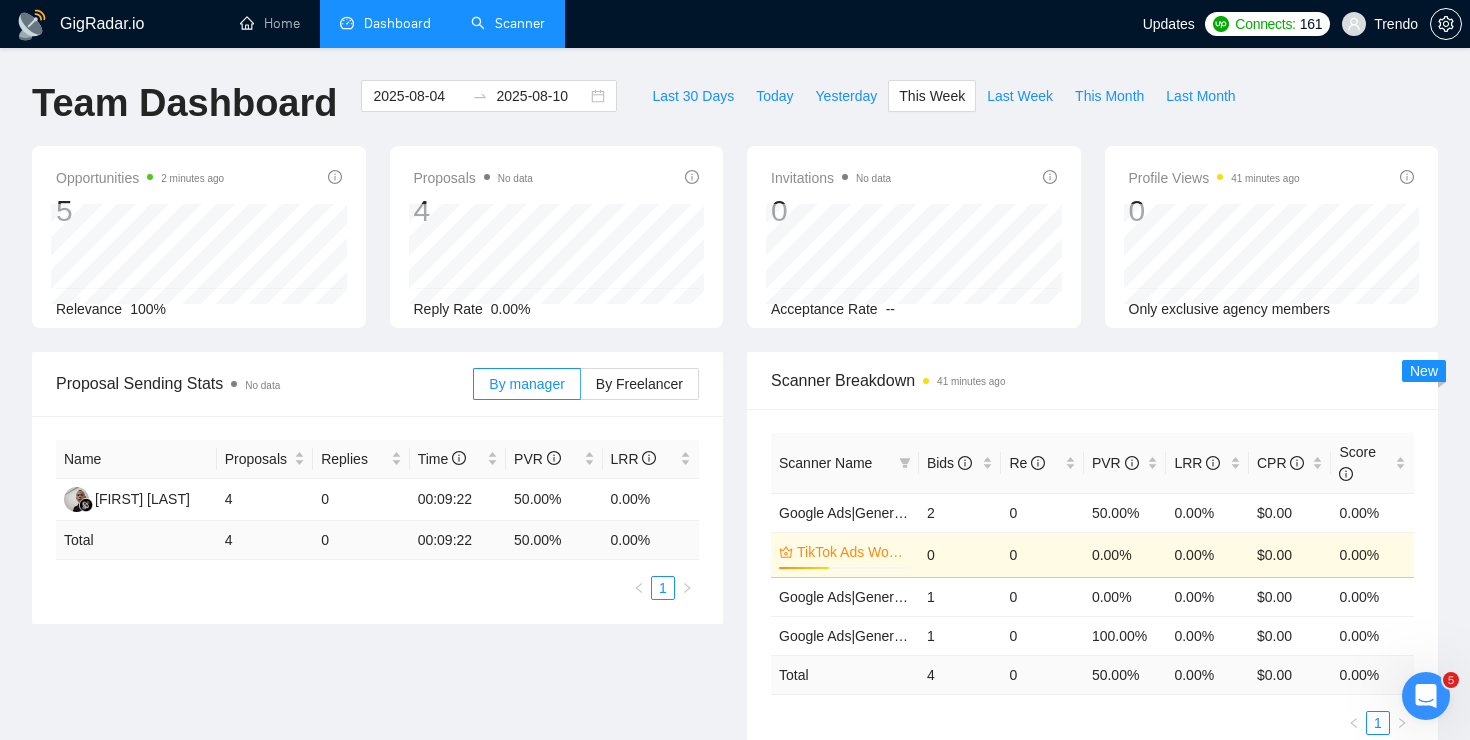 click on "Scanner" at bounding box center (508, 23) 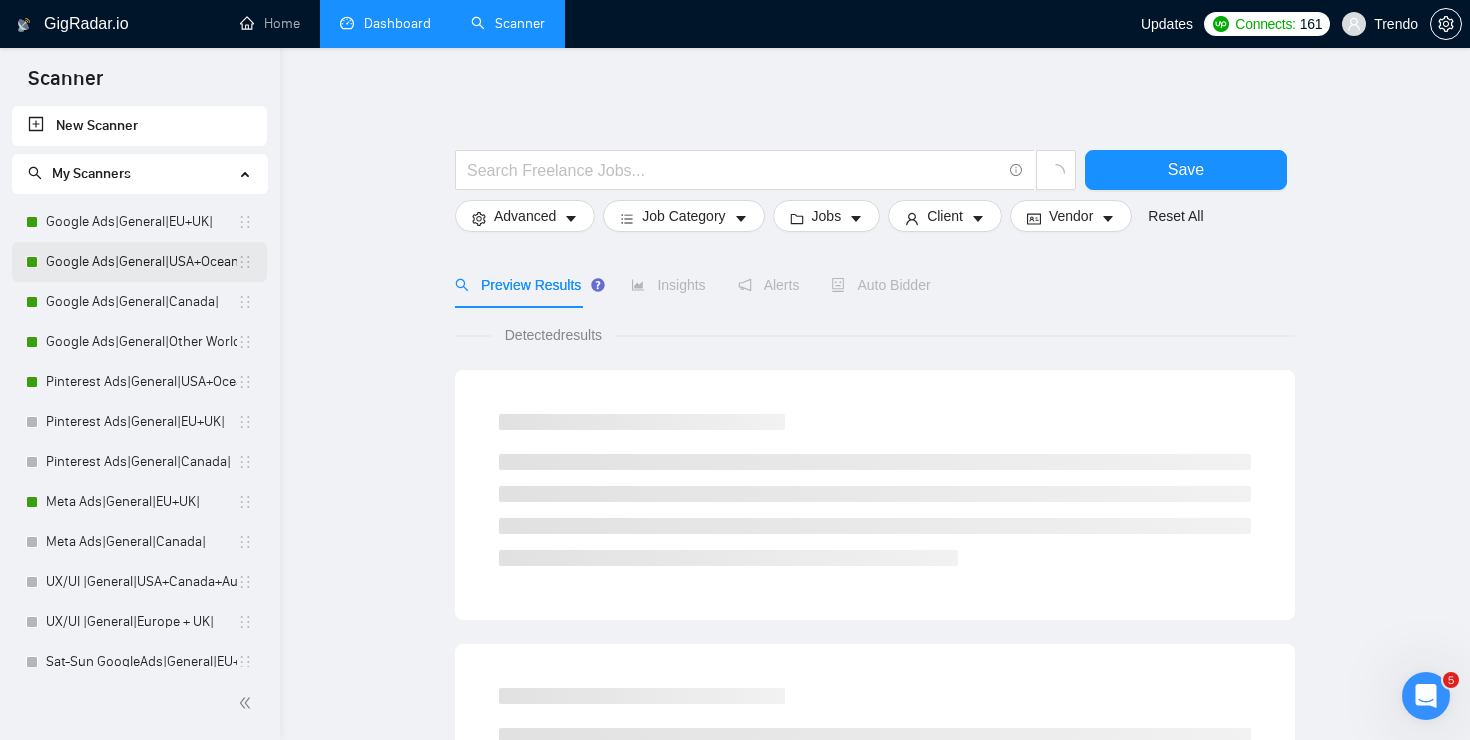 click on "Google Ads|General|USA+Oceania|" at bounding box center (141, 262) 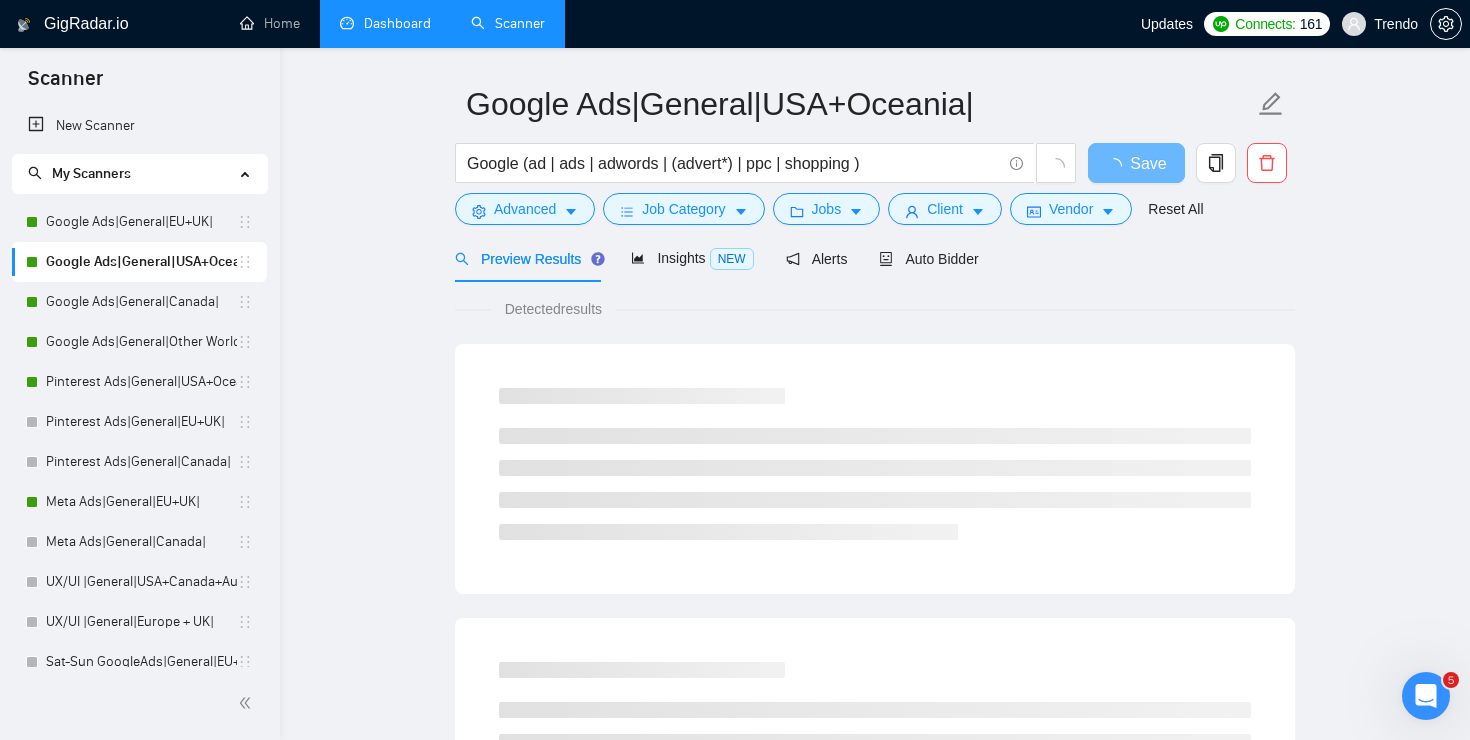 scroll, scrollTop: 60, scrollLeft: 0, axis: vertical 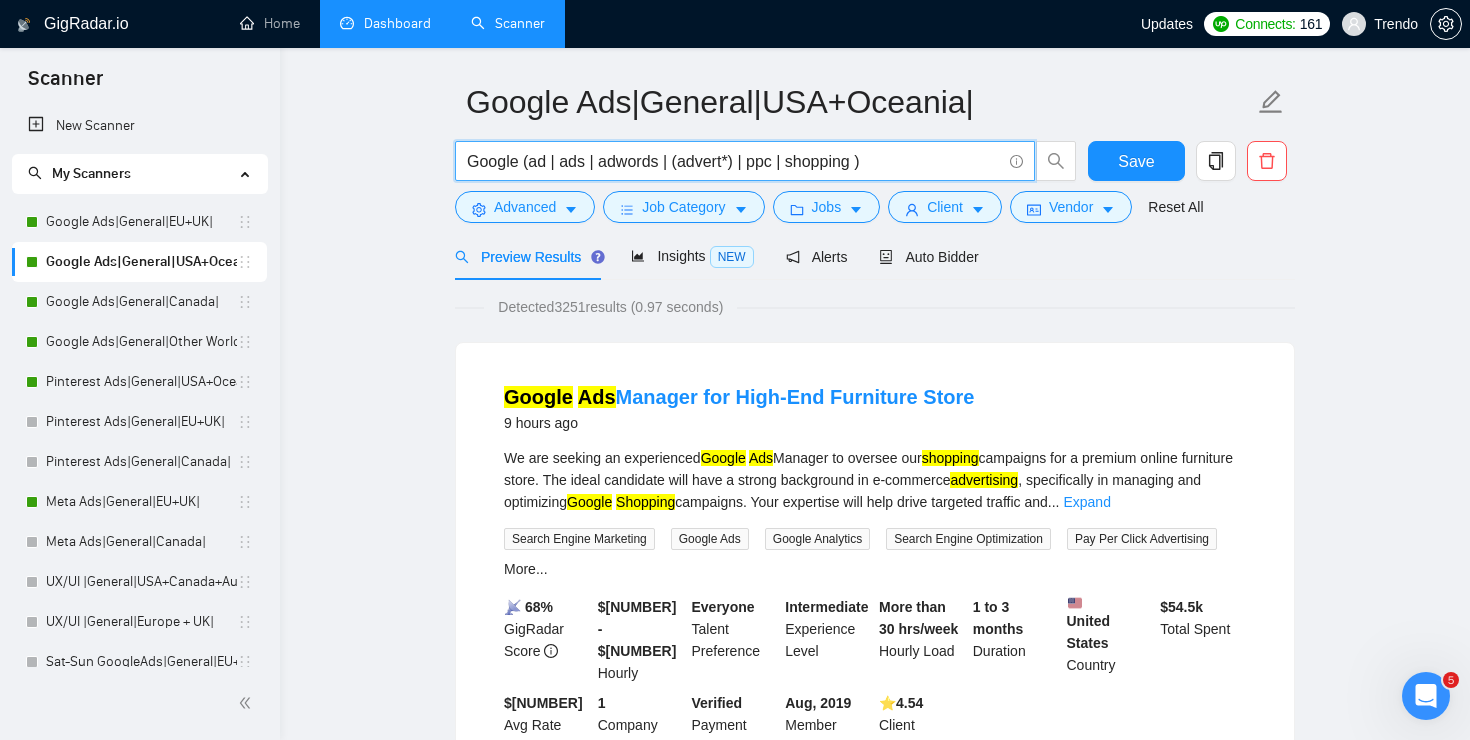 drag, startPoint x: 469, startPoint y: 156, endPoint x: 867, endPoint y: 151, distance: 398.0314 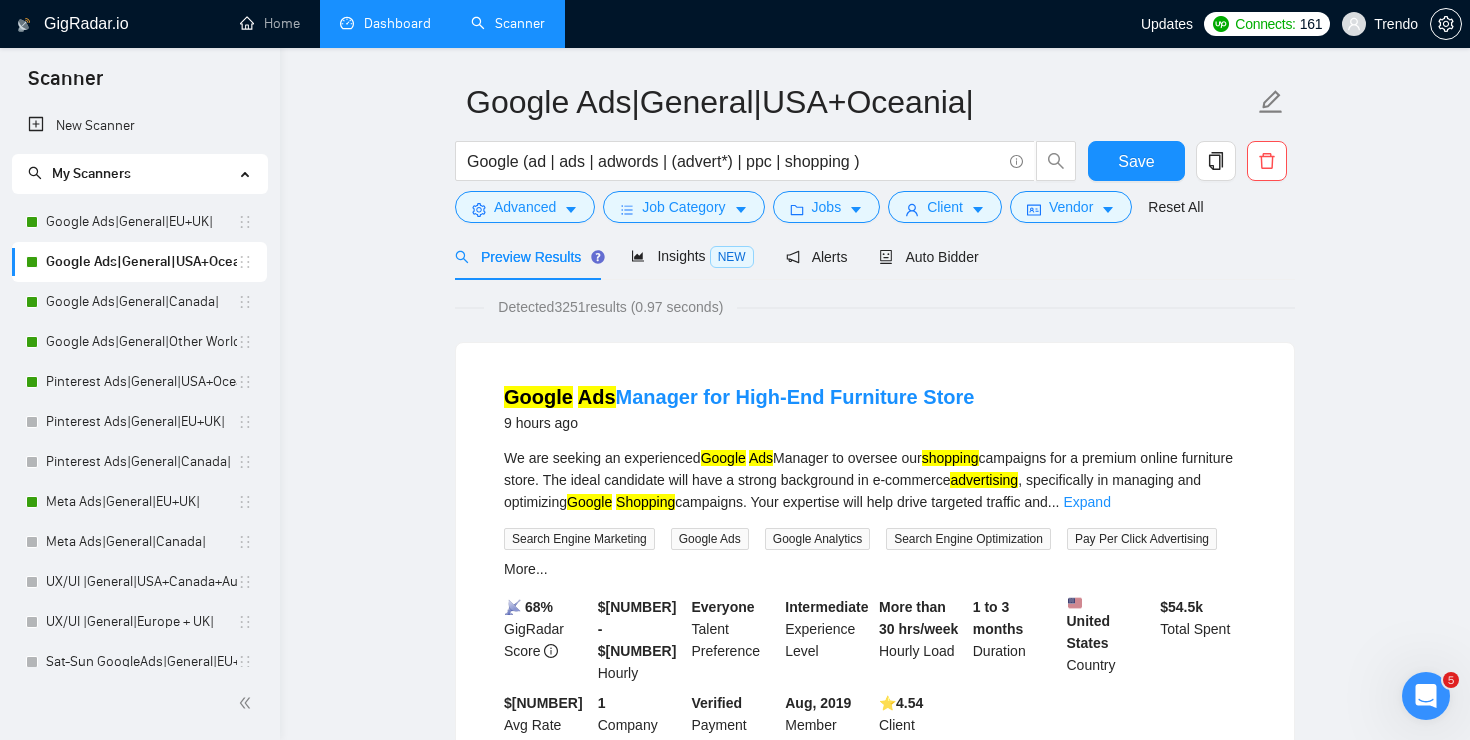 click on "Google Ads Manager for High-End Furniture Store 9 hours ago We are seeking an experienced Google Ads Manager to oversee our shopping campaigns for a premium online furniture store. The ideal candidate will have a strong background in e-commerce advertising , specifically in managing and optimizing Google Shopping campaigns. Your expertise will help drive targeted traffic and ... Expand Search Engine Marketing Google Ads Google Analytics Search Engine Optimization Pay Per Click Advertising More... 📡 68% GigRadar Score $[NUMBER] - $[NUMBER] Hourly Everyone Talent Preference Intermediate Experience Level More than [NUMBER] hrs/week Hourly Load [NUMBER] to [NUMBER] months Duration United States Country $[NUMBER] Total Spent $[NUMBER] Avg Rate Paid [NUMBER] Company Size Verified Aug, [YEAR] [NUMBER]" at bounding box center (875, 2485) 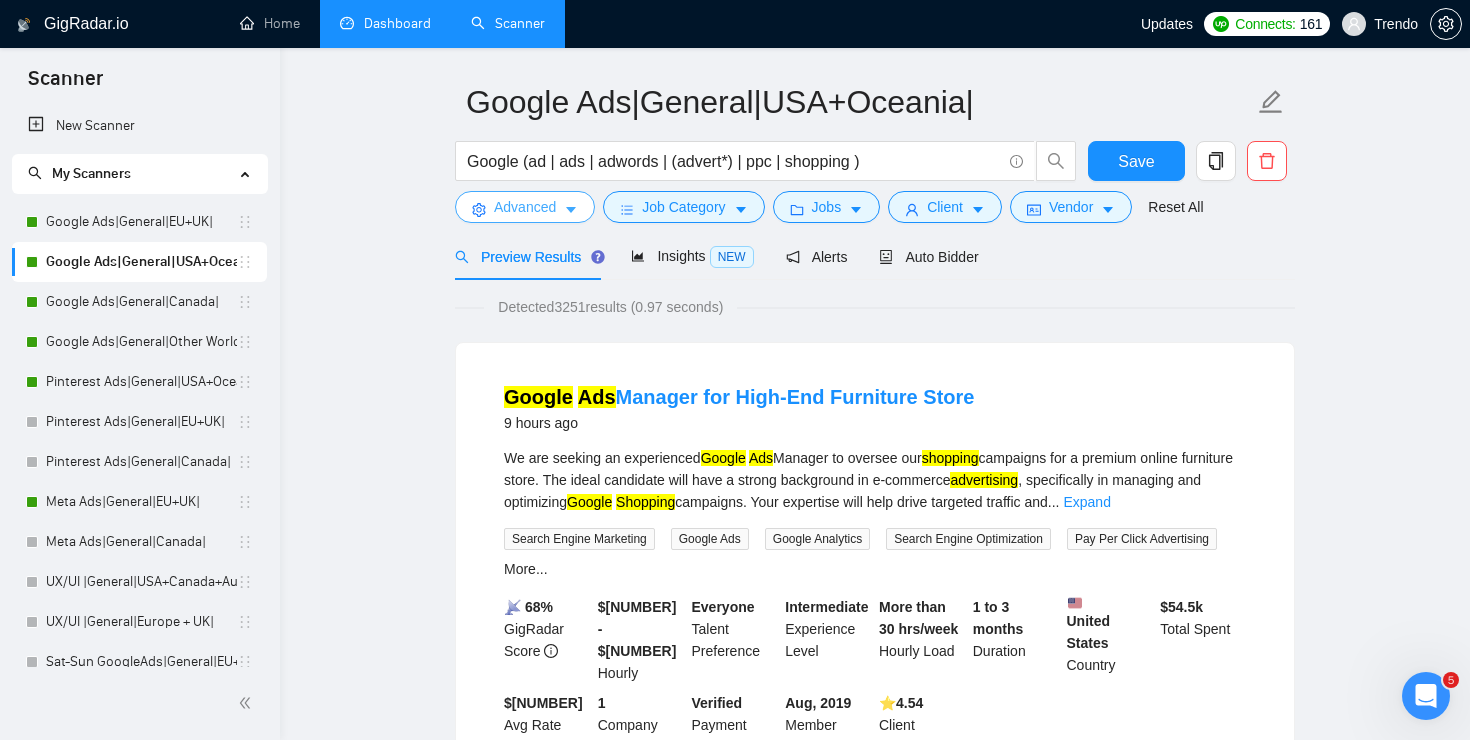 click 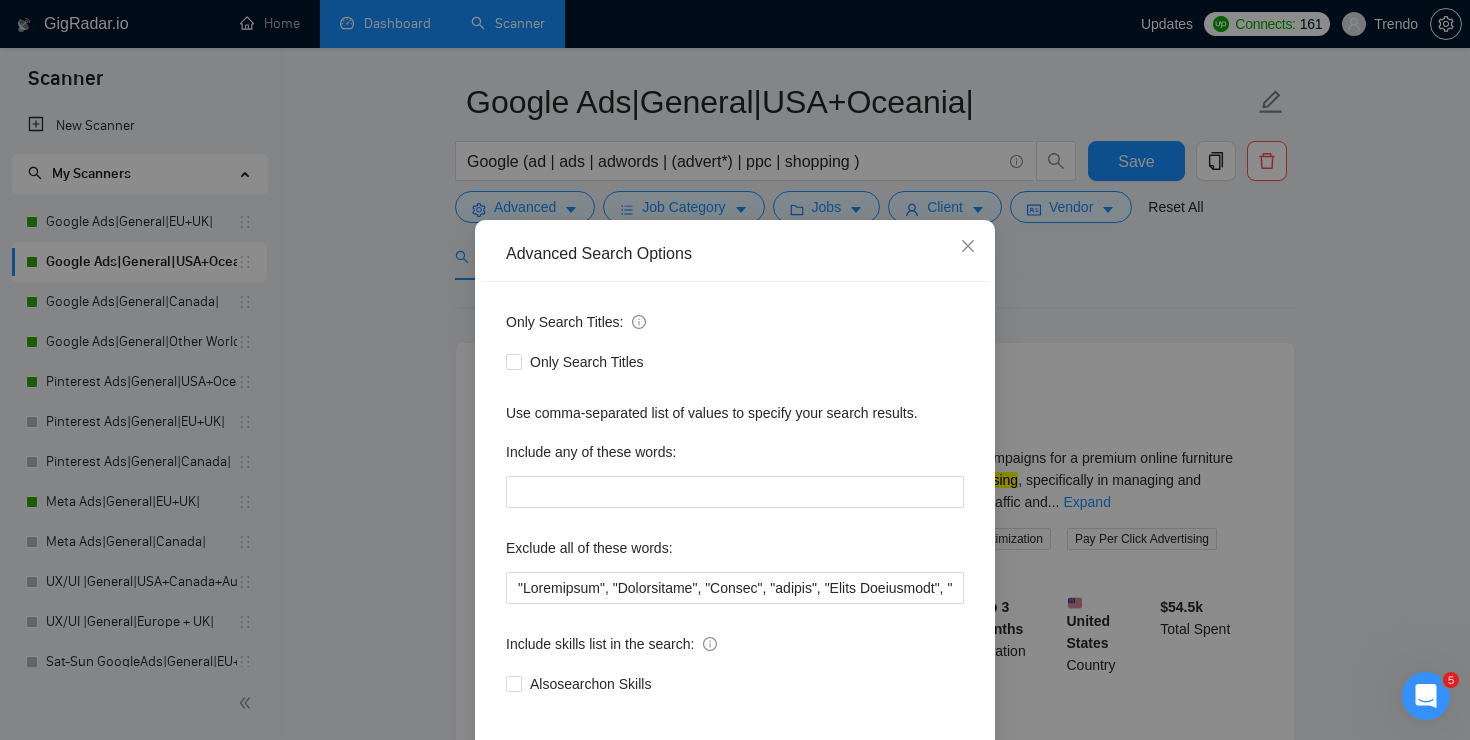 scroll, scrollTop: 92, scrollLeft: 0, axis: vertical 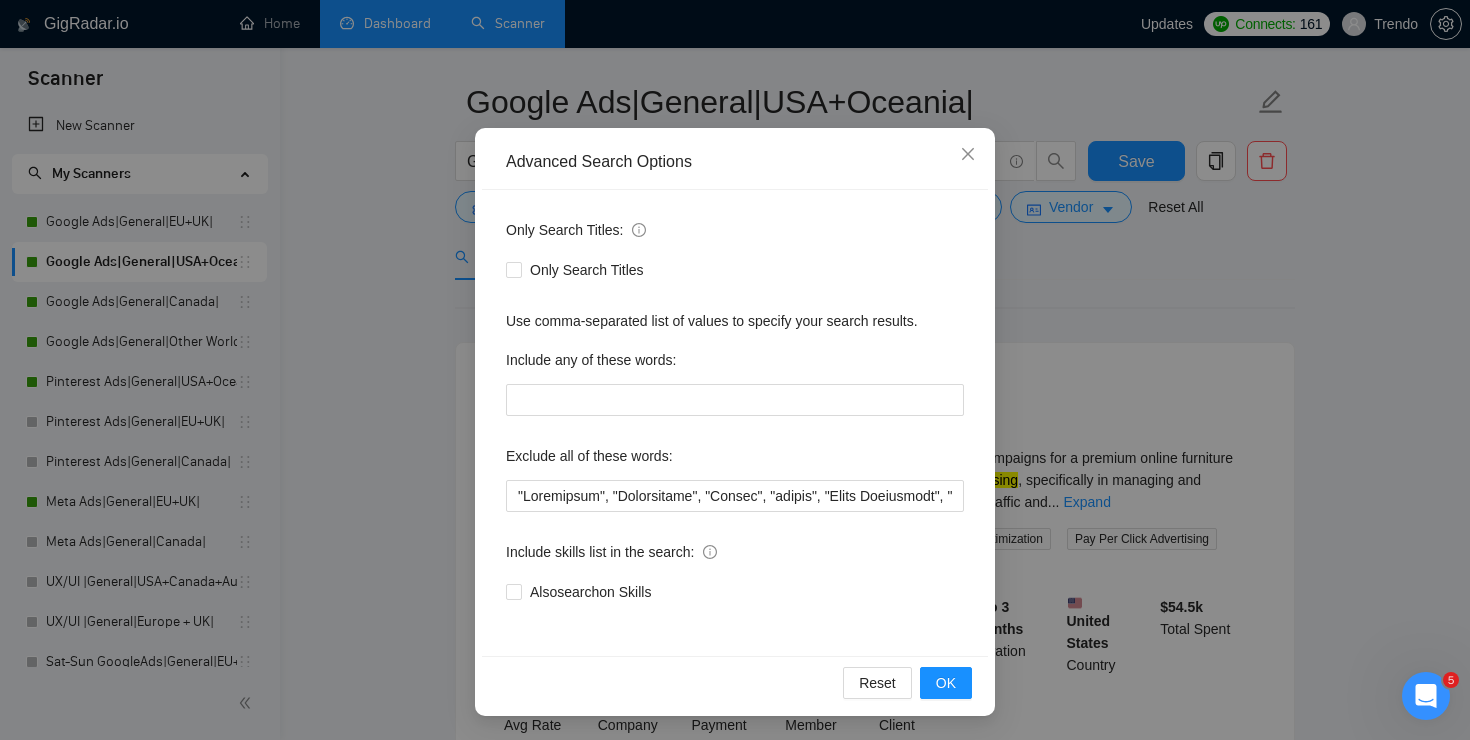 click on "Exclude all of these words:" at bounding box center [589, 456] 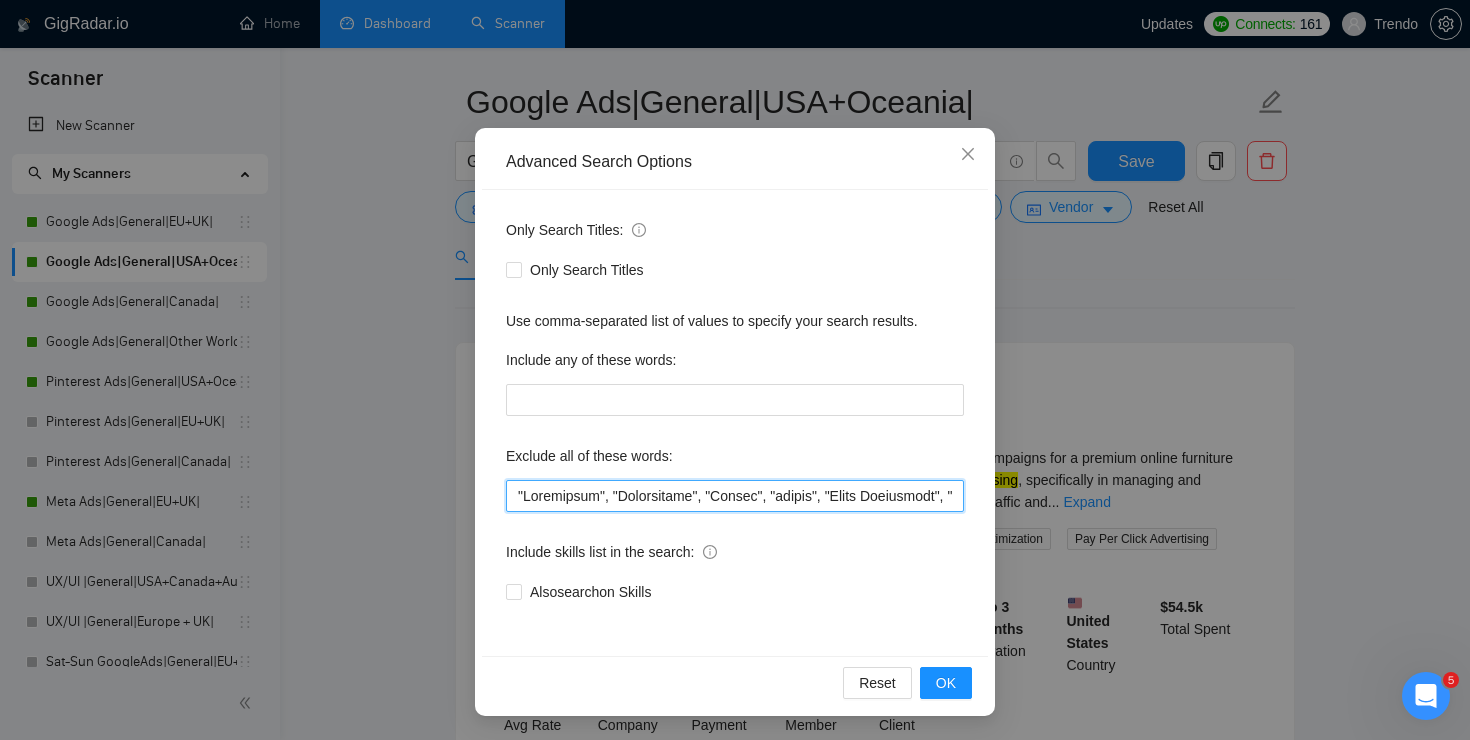 click at bounding box center [735, 496] 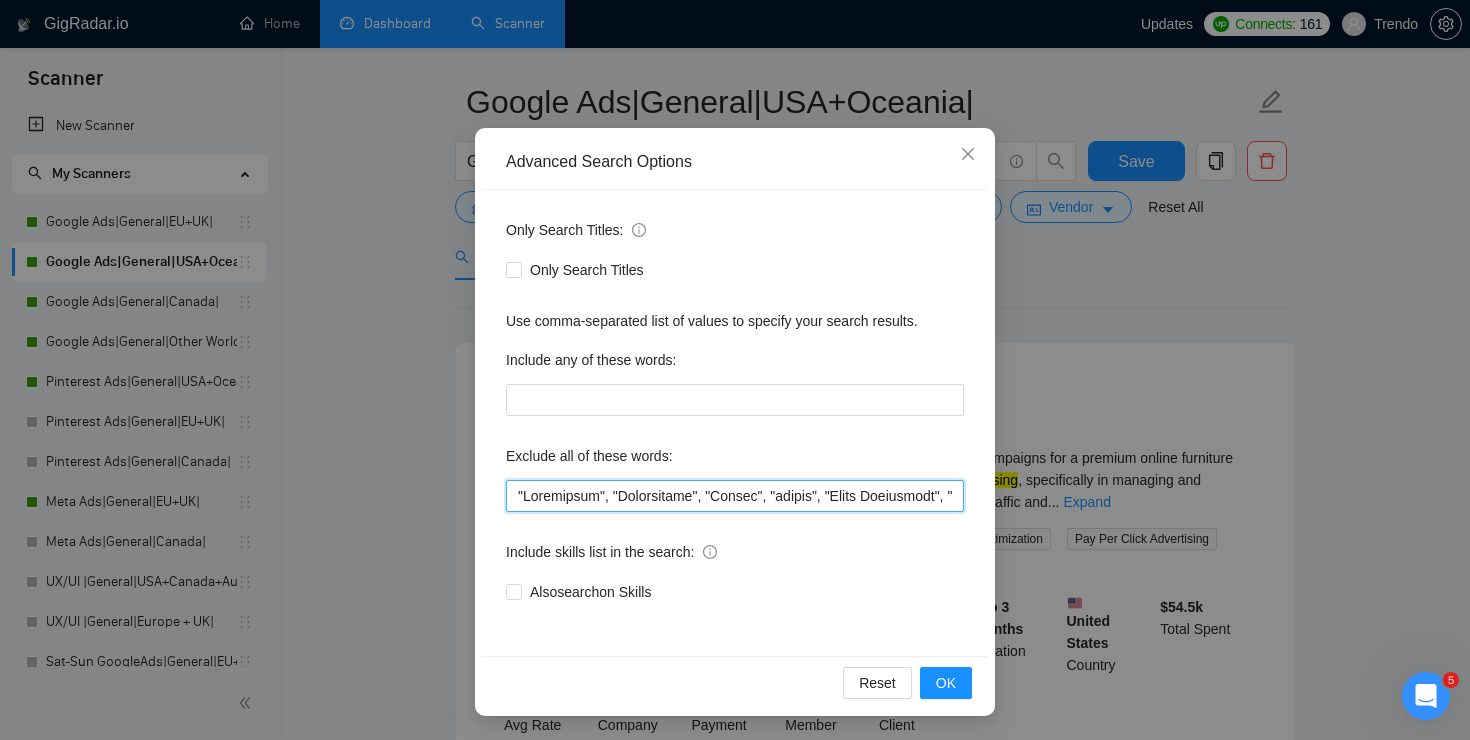 scroll, scrollTop: 0, scrollLeft: 14492, axis: horizontal 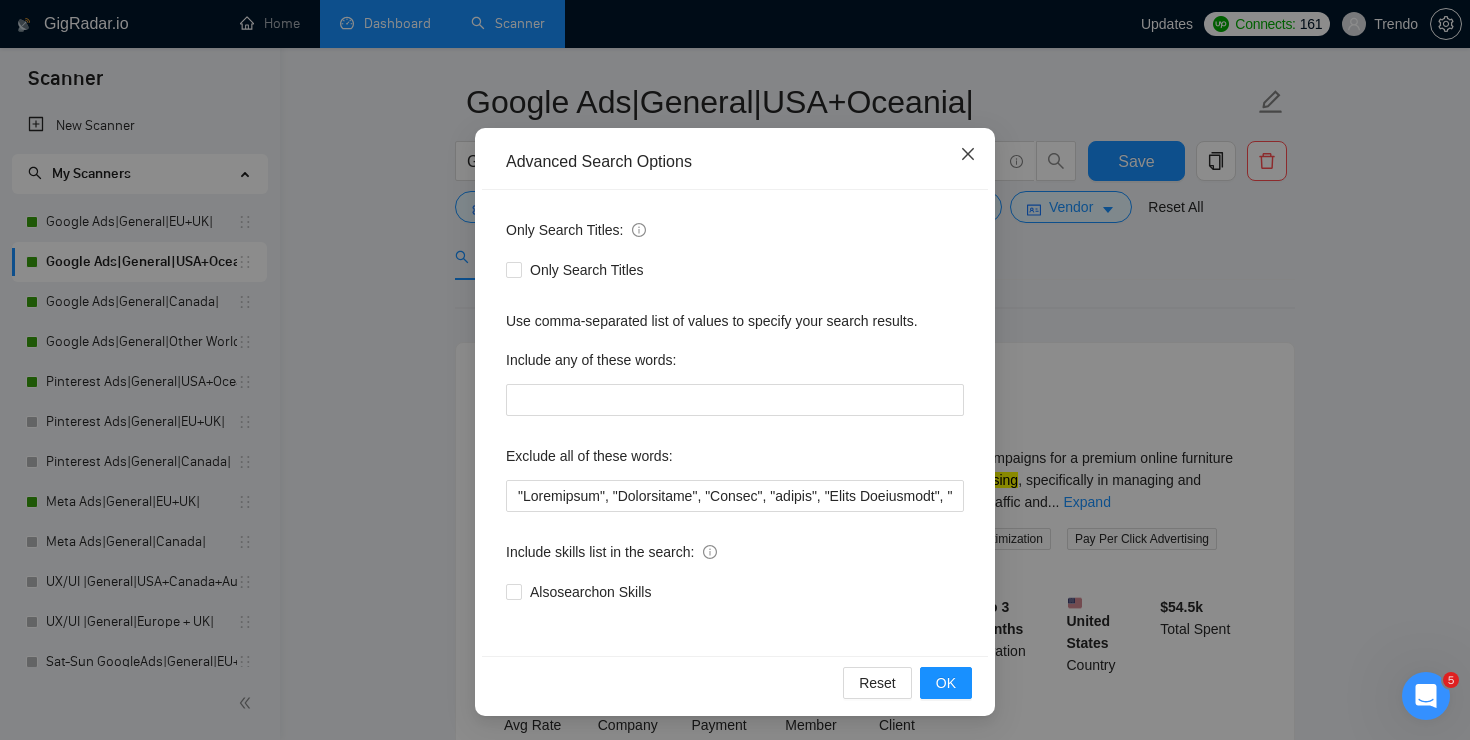 click 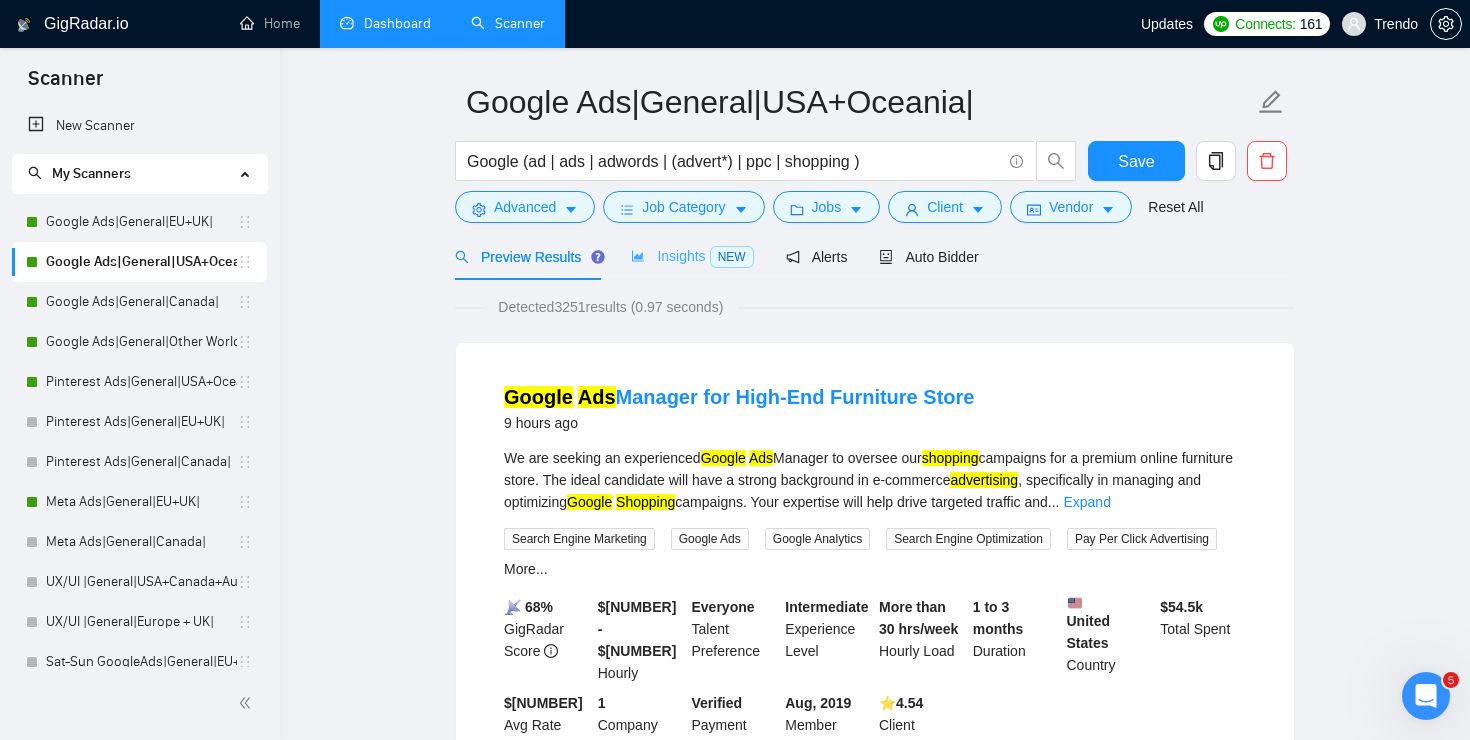 scroll, scrollTop: 0, scrollLeft: 0, axis: both 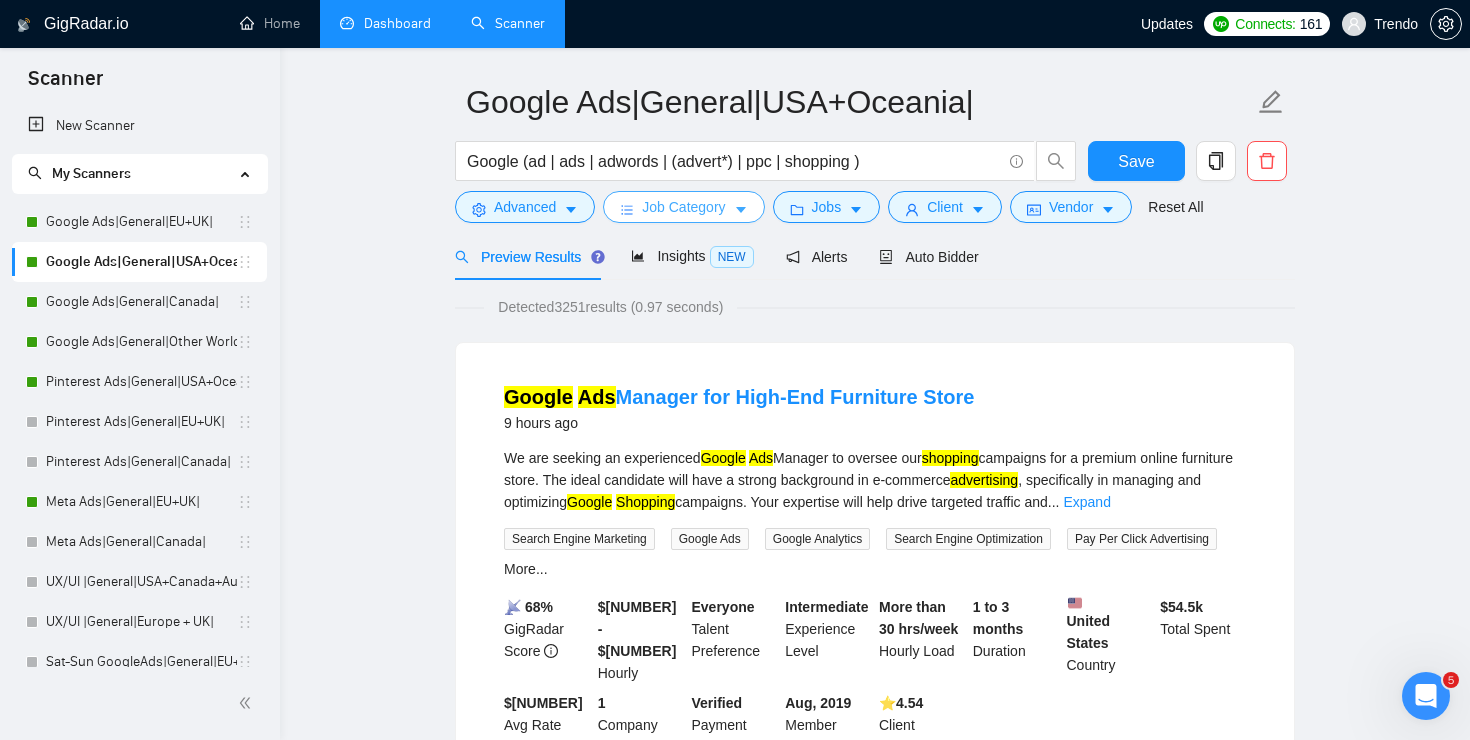 click on "Job Category" at bounding box center [683, 207] 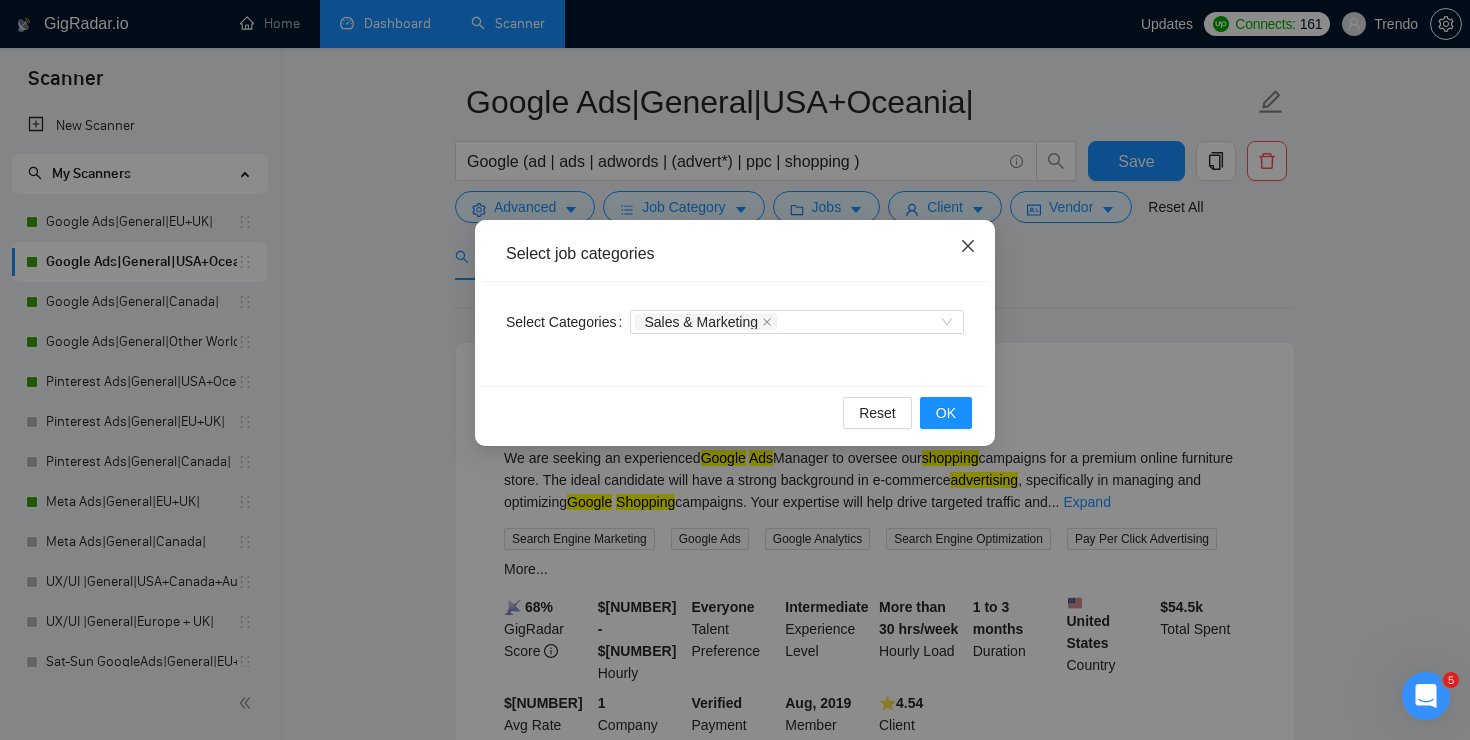 click at bounding box center (968, 247) 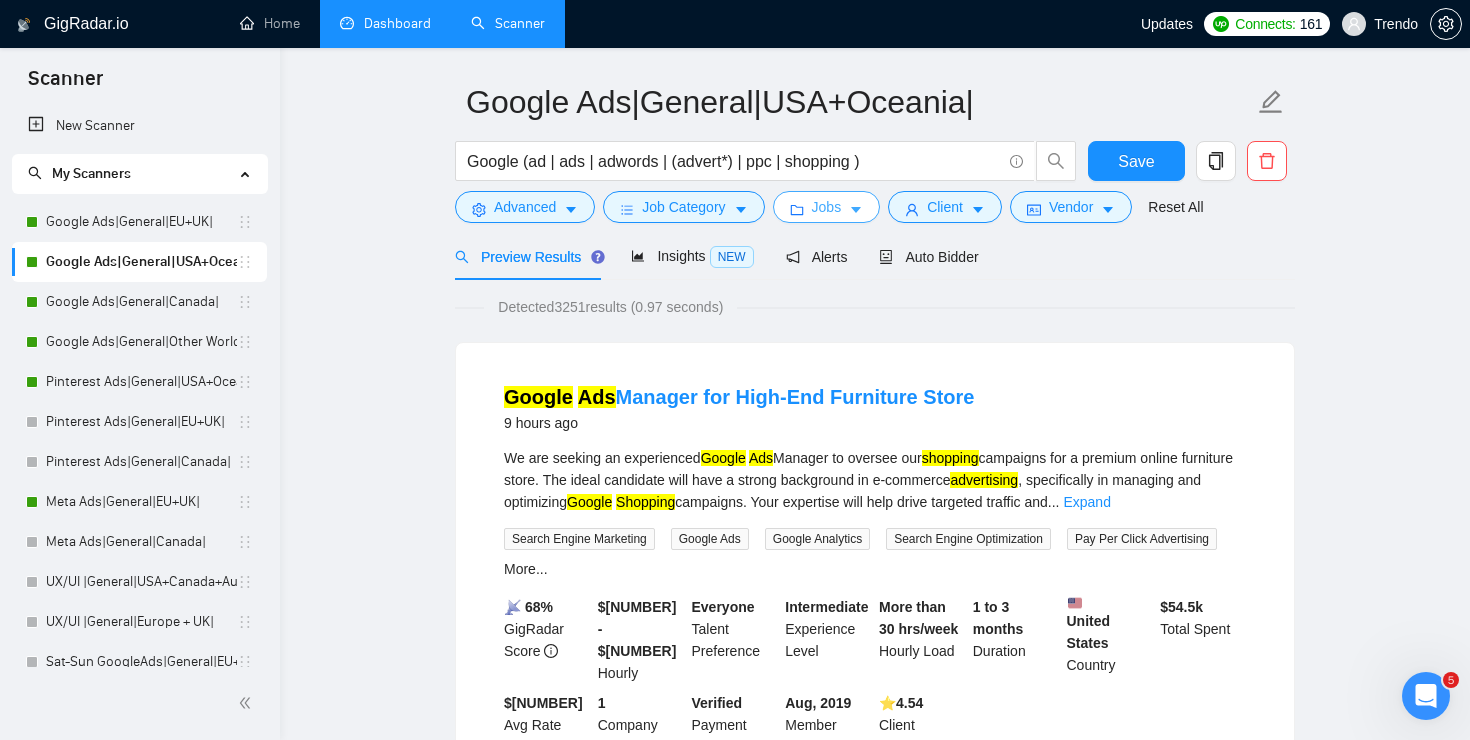 click on "Jobs" at bounding box center [827, 207] 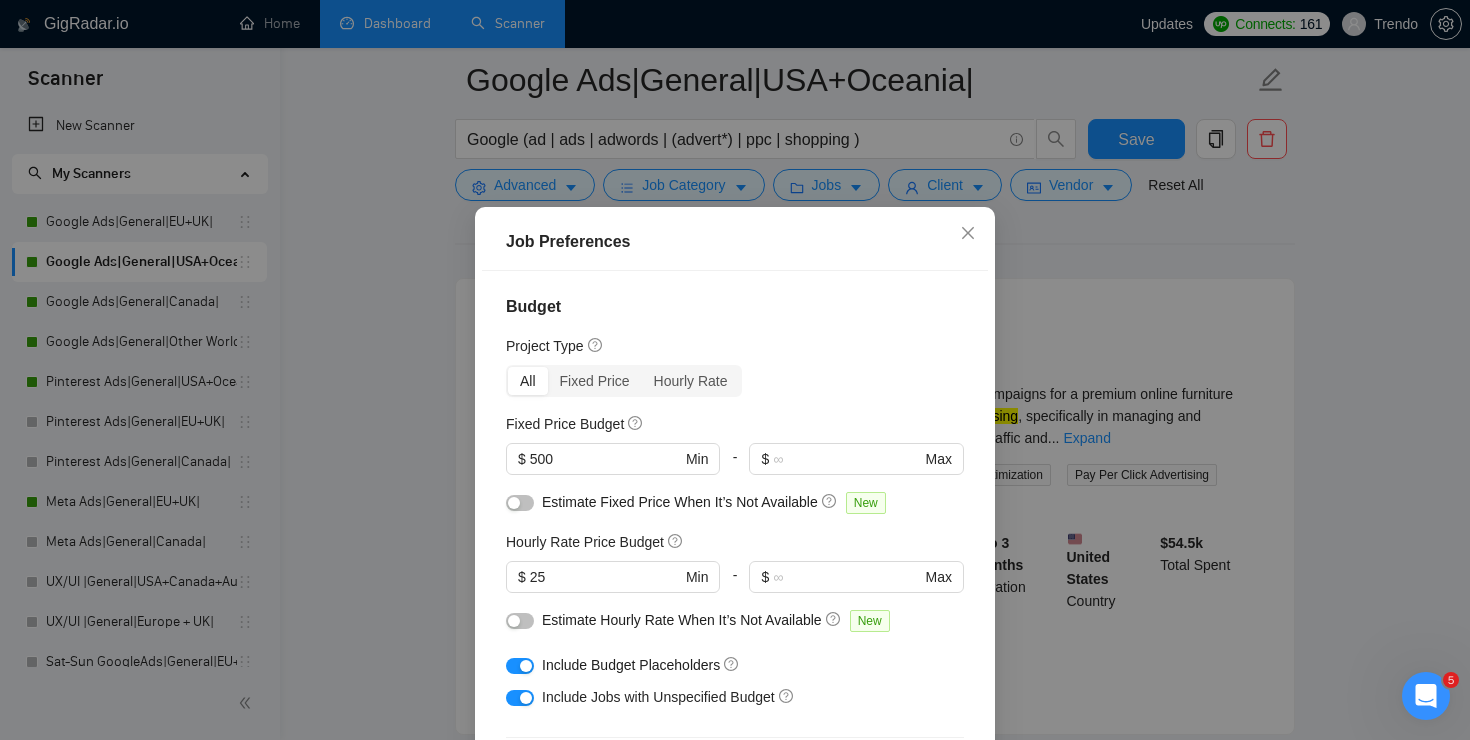 scroll, scrollTop: 142, scrollLeft: 0, axis: vertical 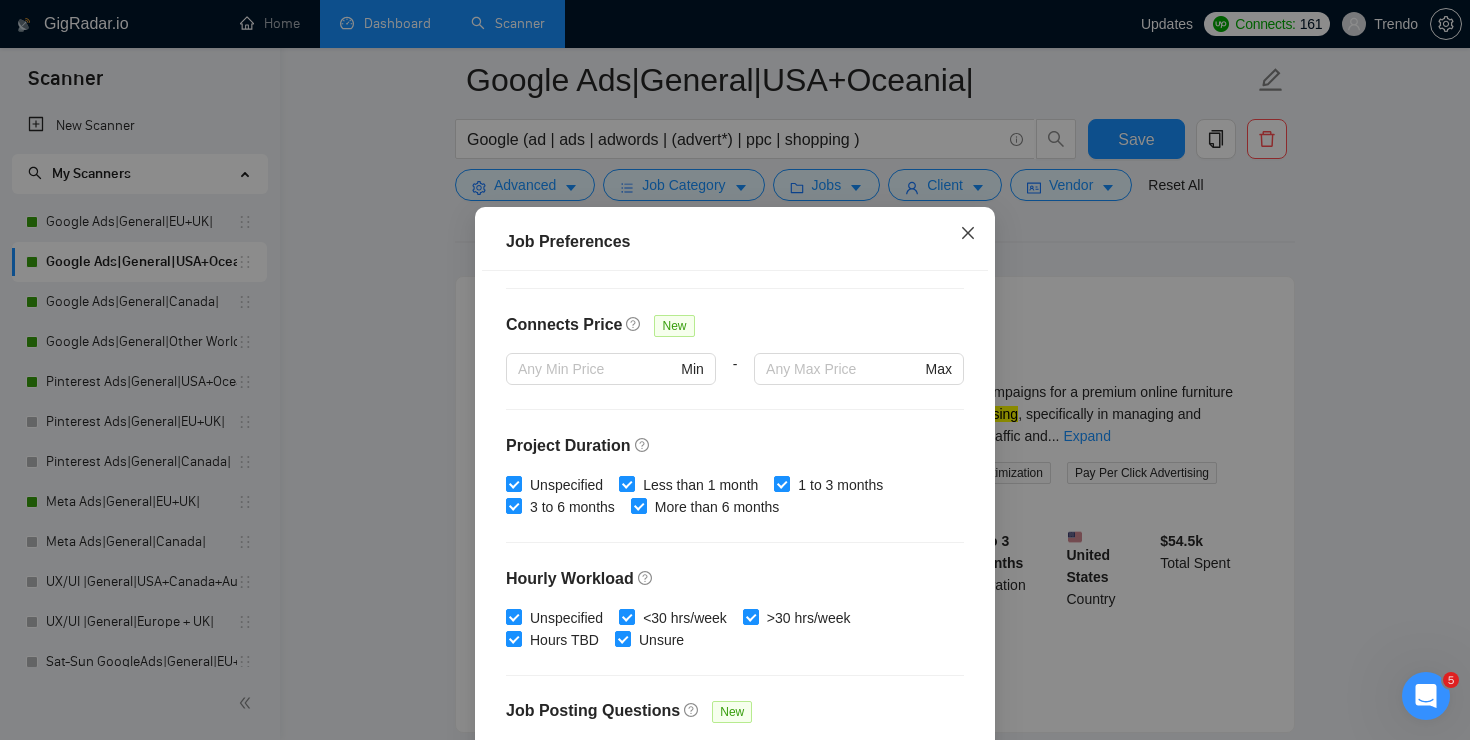 click 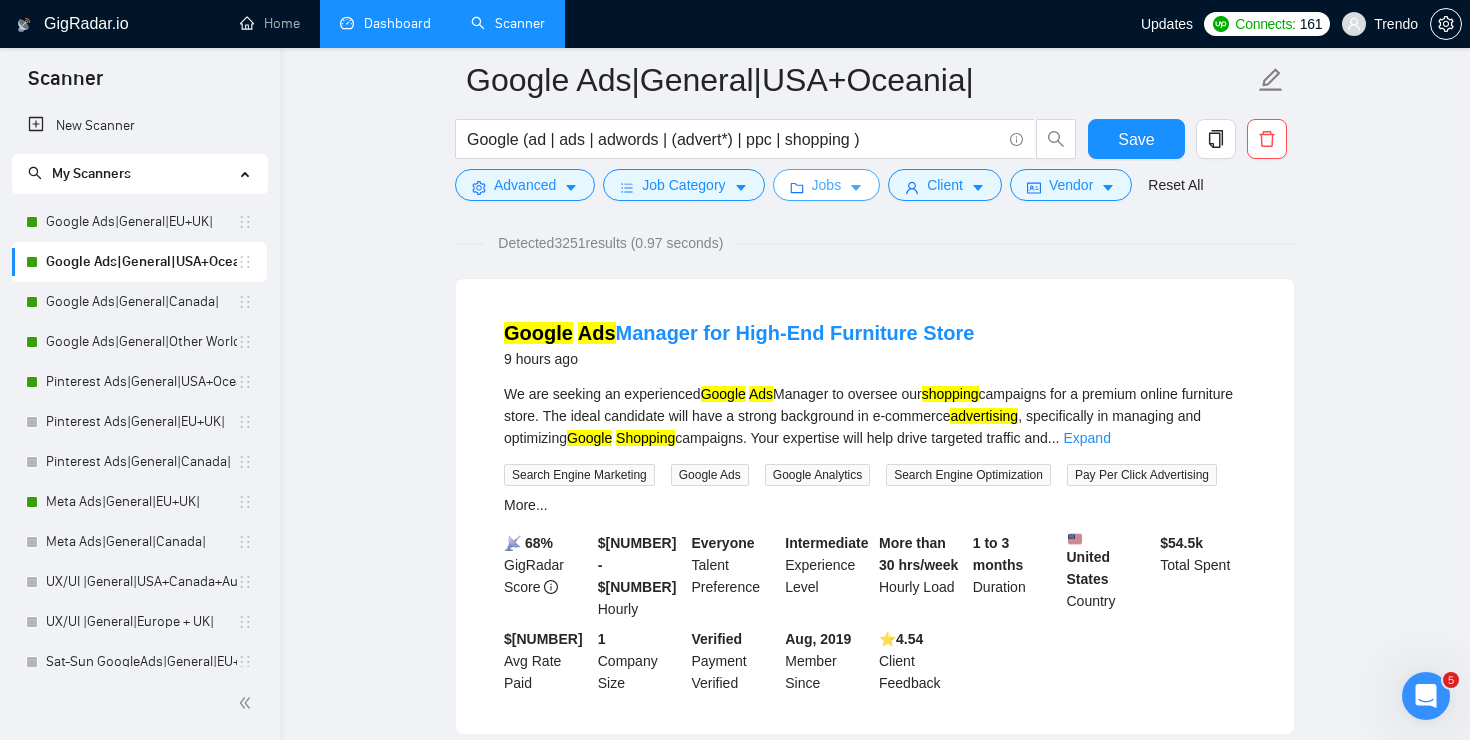 scroll, scrollTop: 0, scrollLeft: 0, axis: both 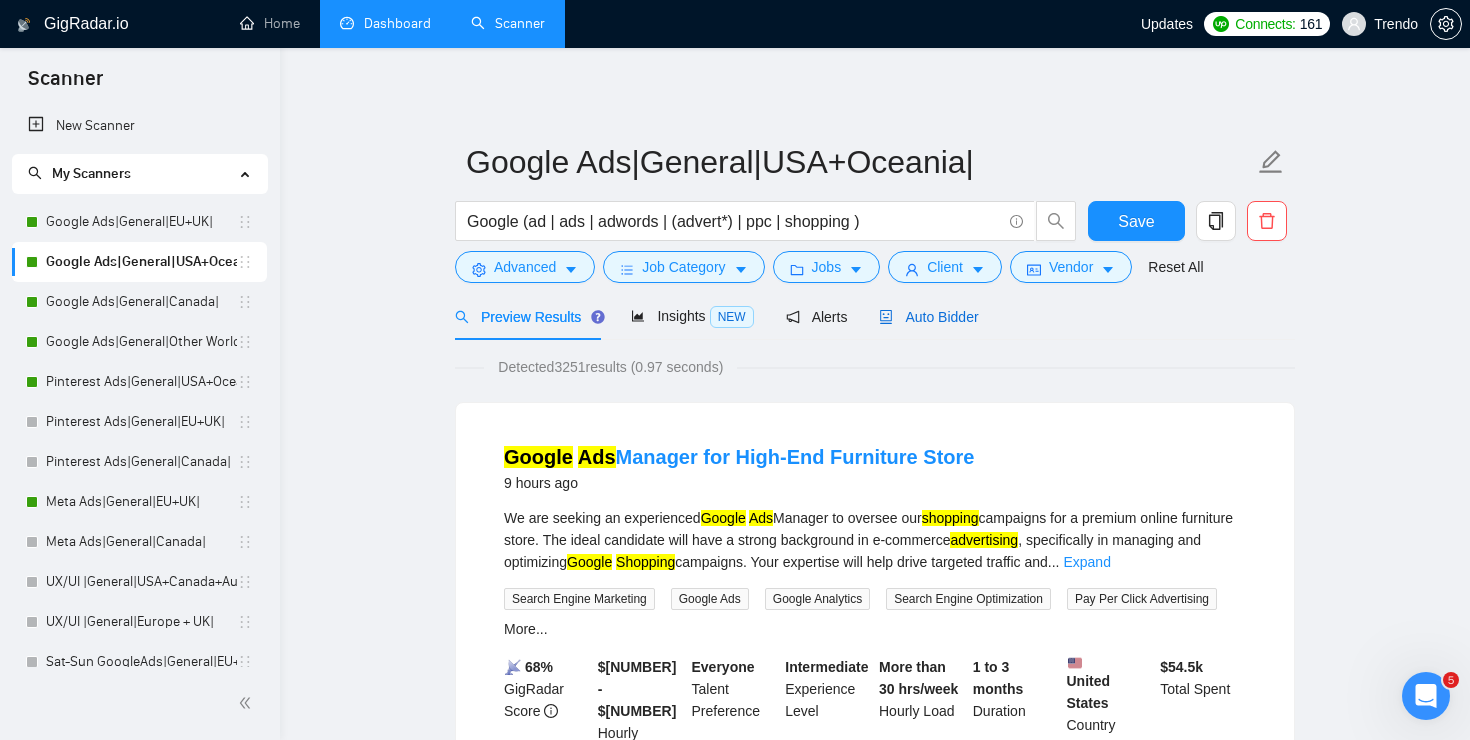 click on "Auto Bidder" at bounding box center (928, 317) 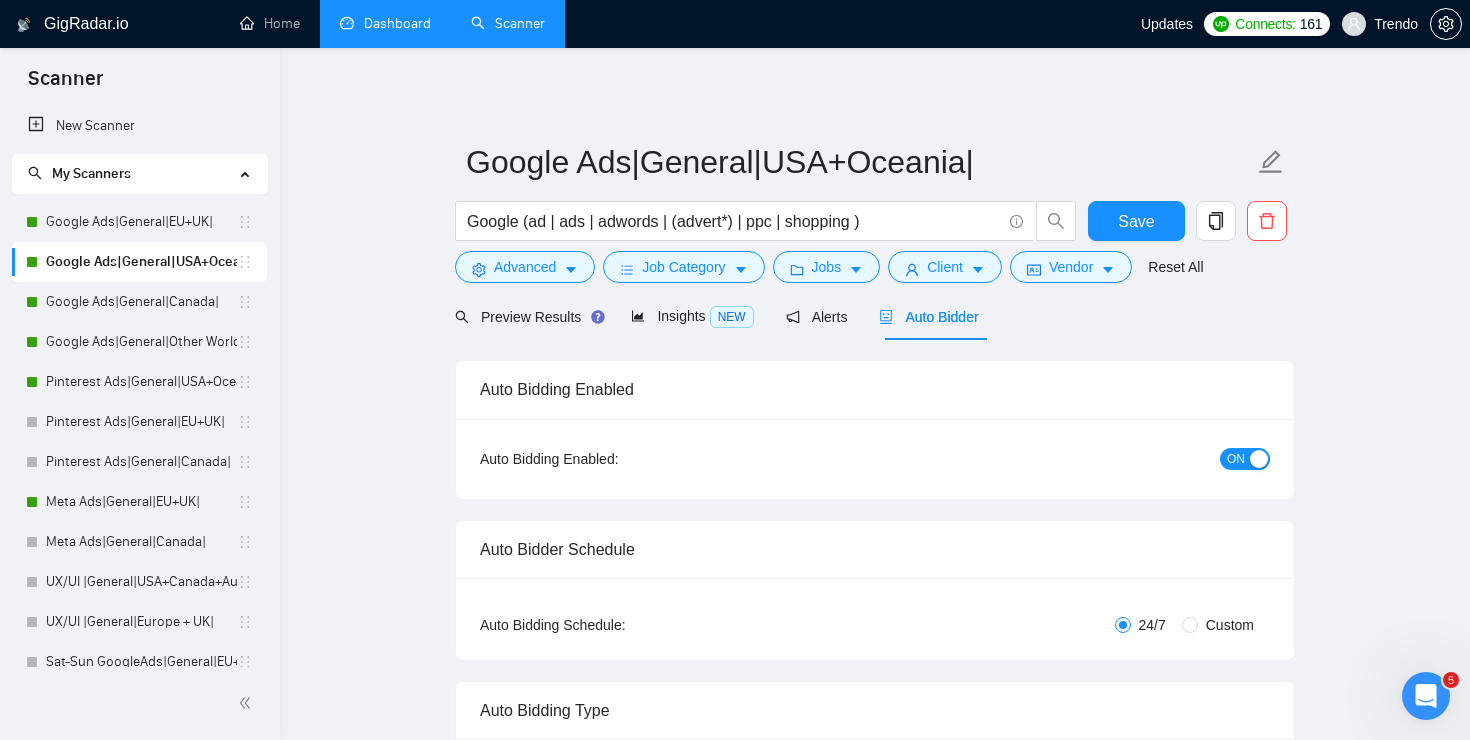 type 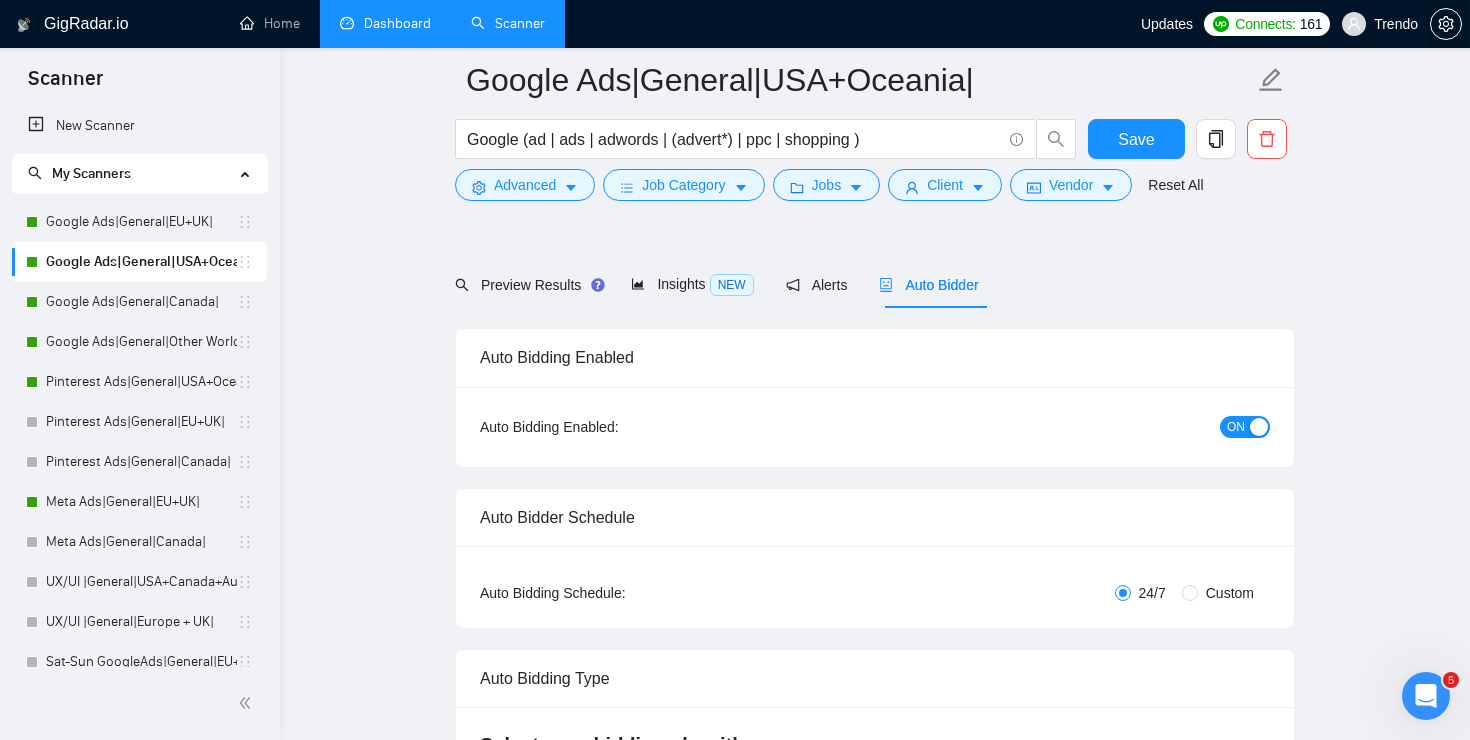 scroll, scrollTop: 0, scrollLeft: 0, axis: both 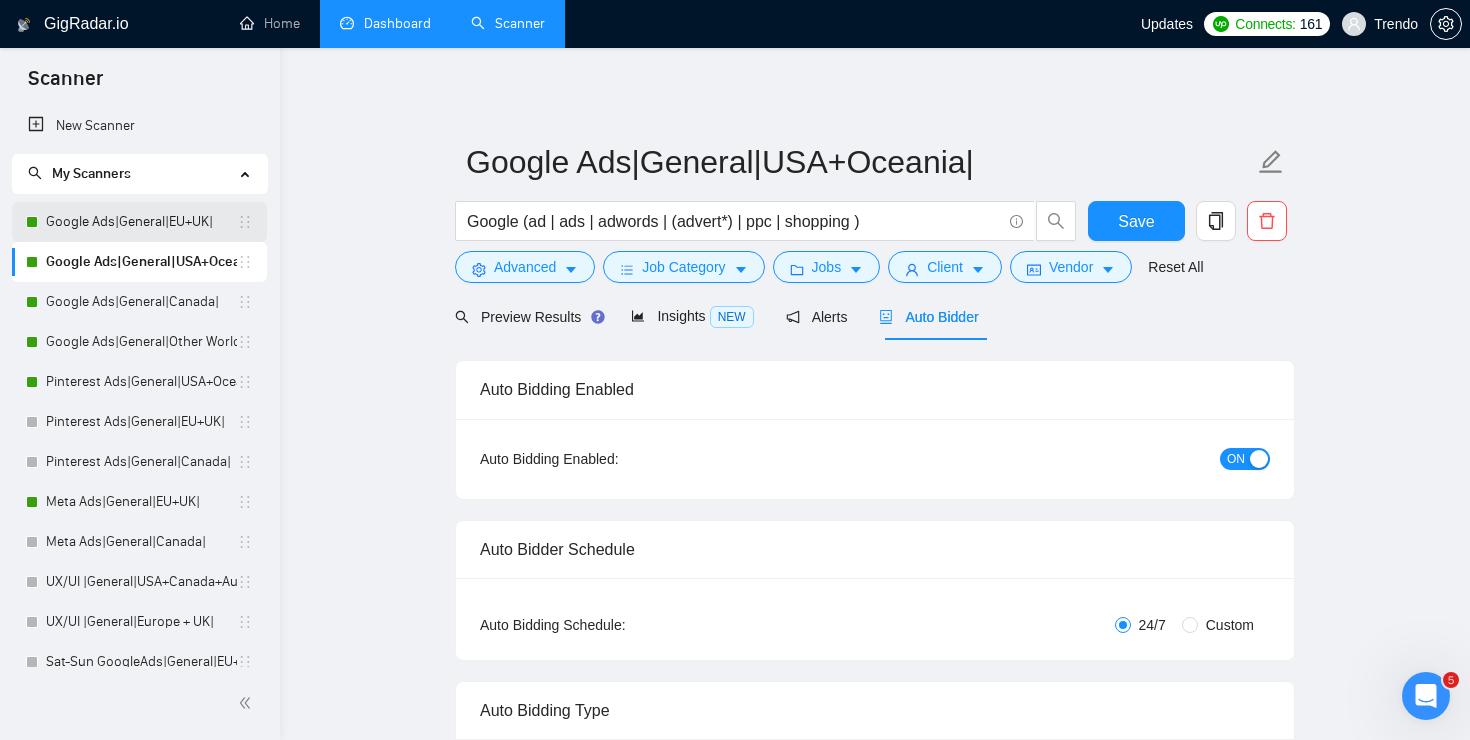 click on "Google Ads|General|EU+UK|" at bounding box center [141, 222] 